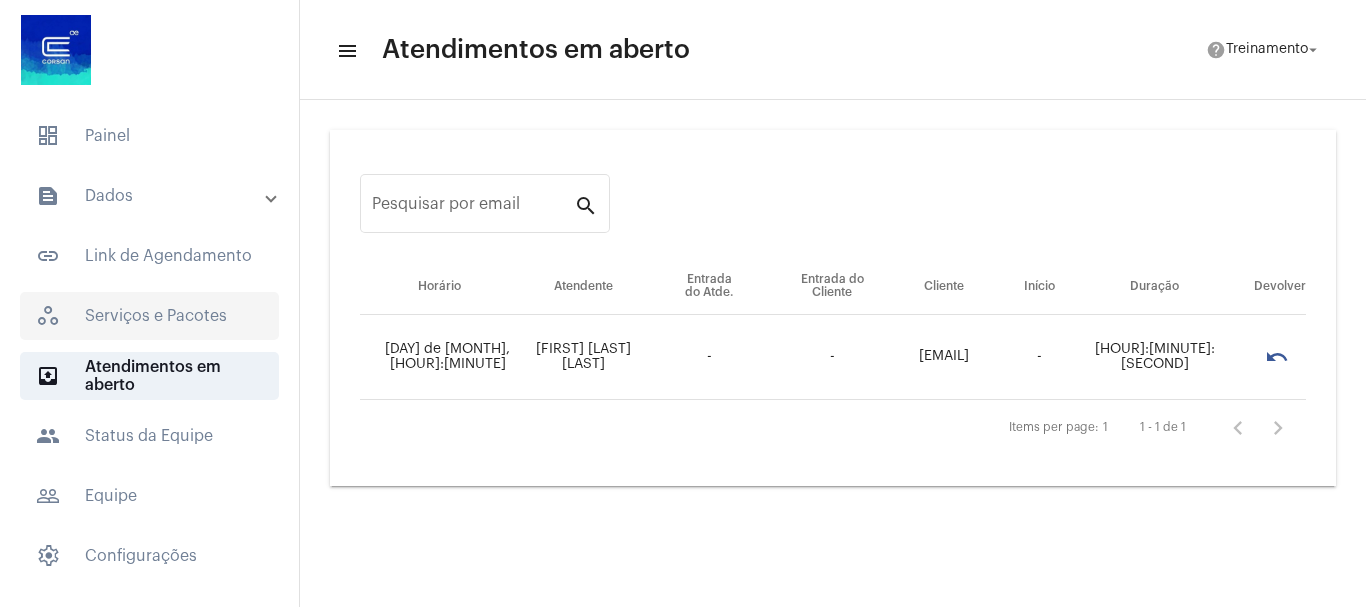 scroll, scrollTop: 0, scrollLeft: 0, axis: both 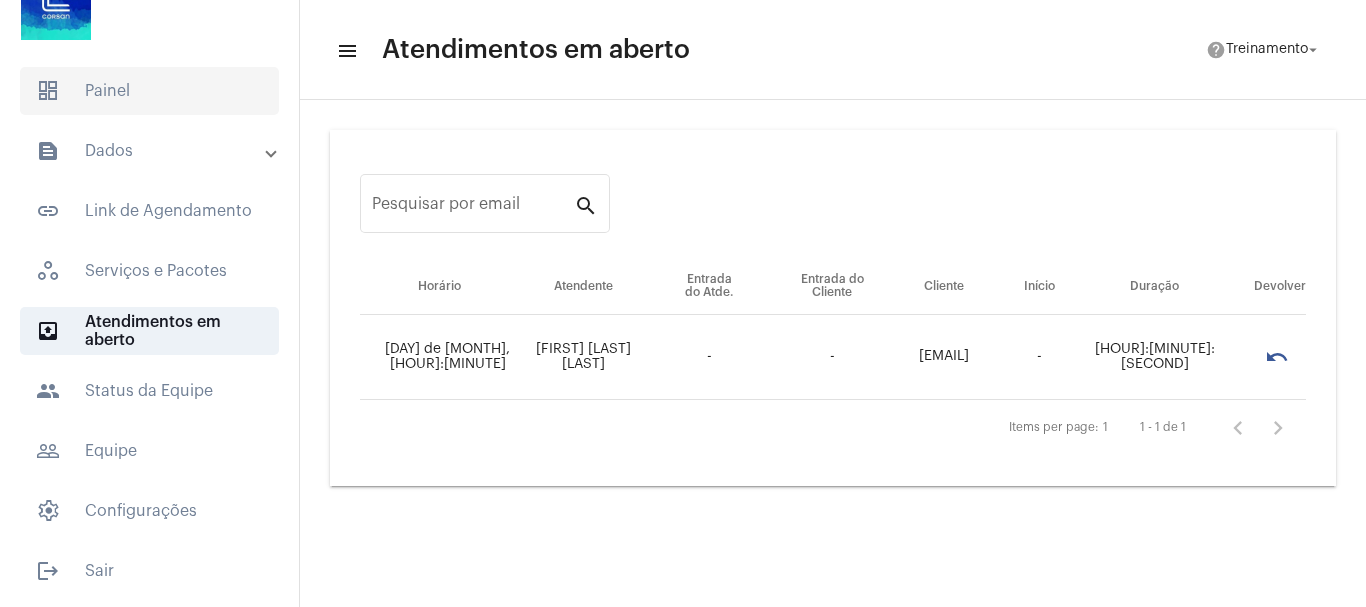 click on "dashboard   Painel" 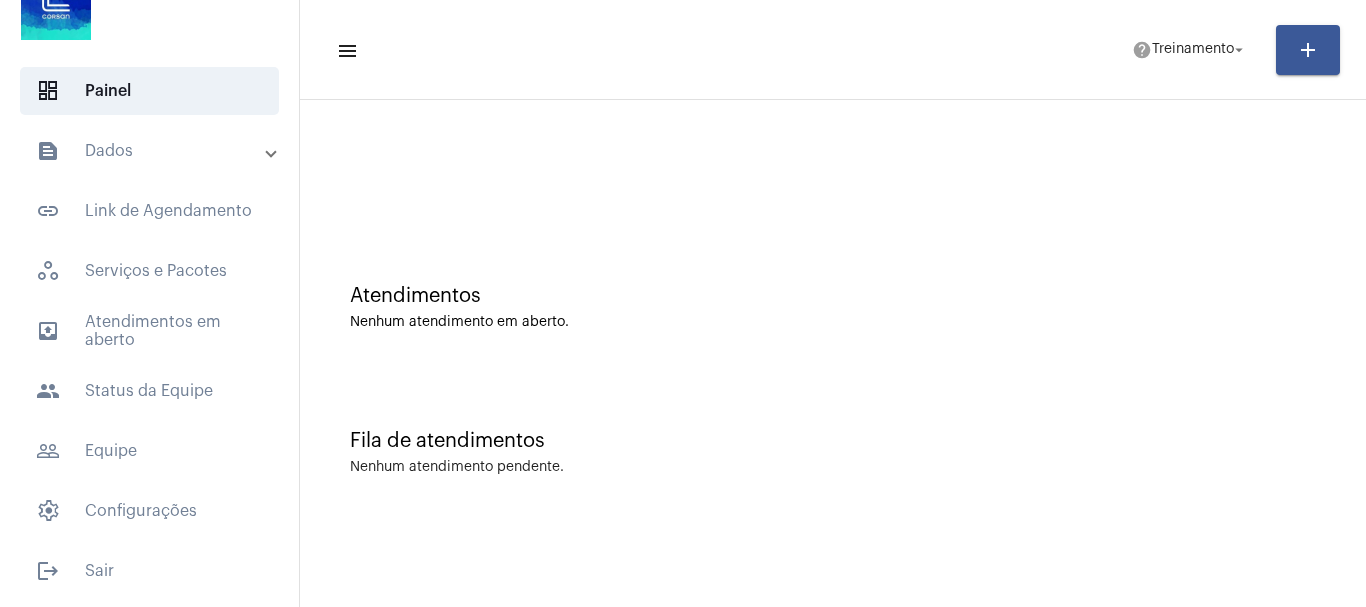 click on "text_snippet_outlined  Dados" at bounding box center (151, 151) 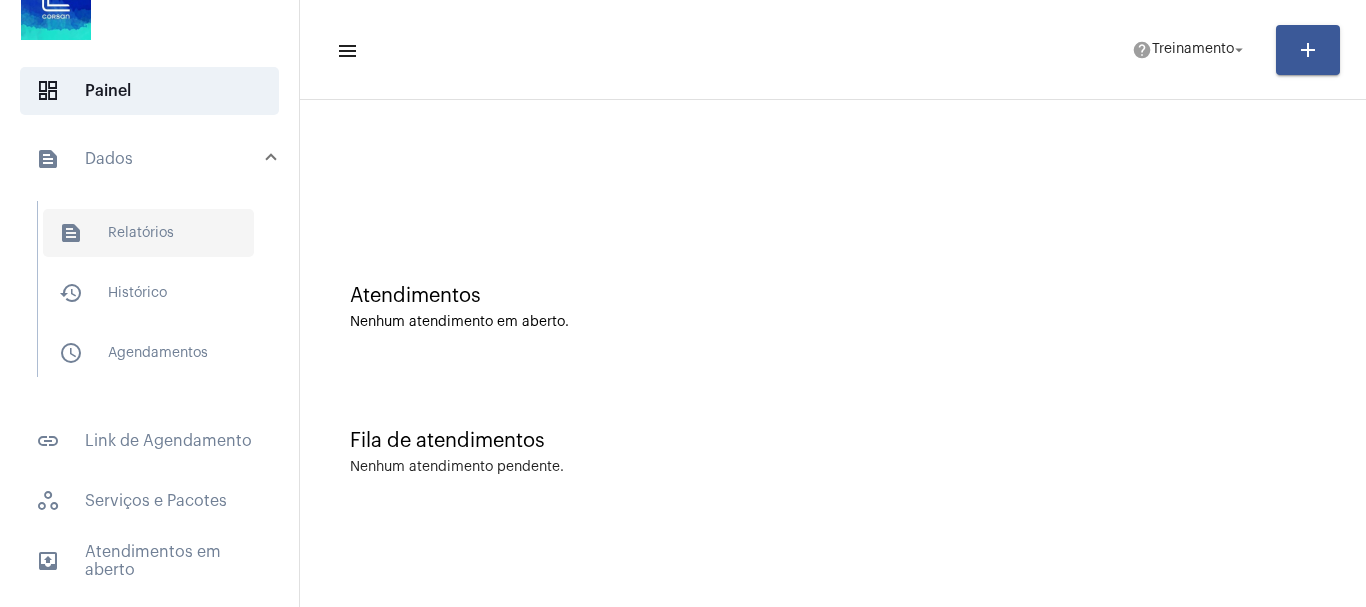 click on "text_snippet_outlined  Relatórios" at bounding box center [148, 233] 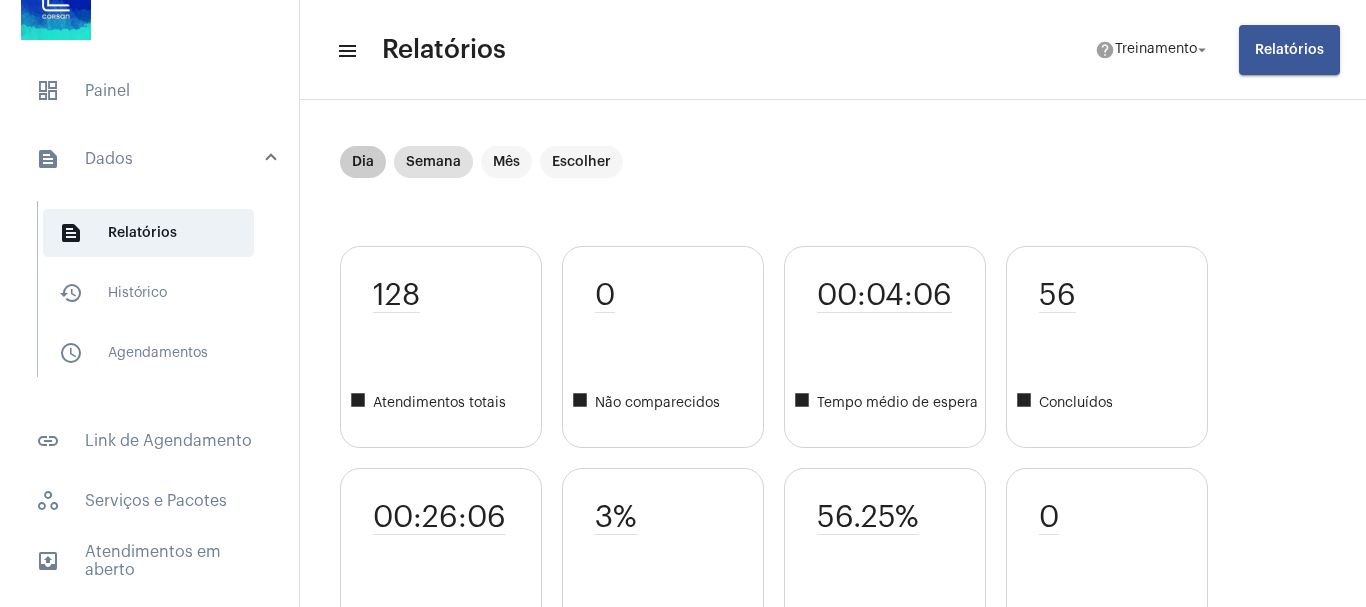 click on "Dia" at bounding box center [363, 162] 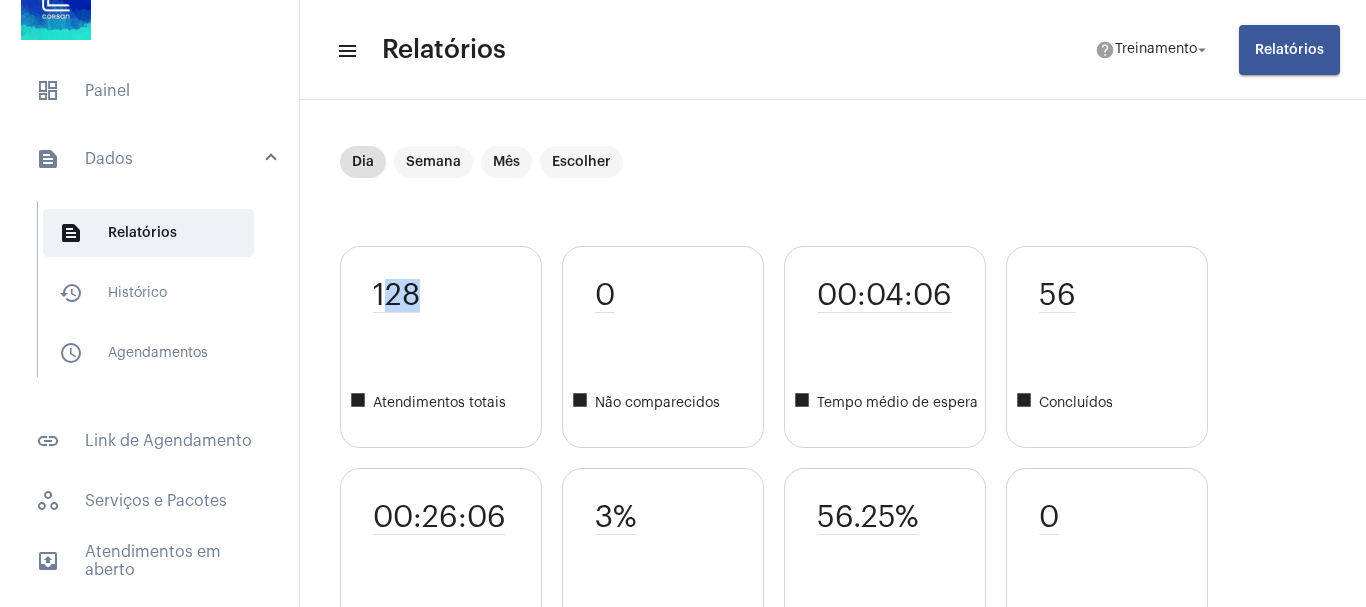 drag, startPoint x: 427, startPoint y: 283, endPoint x: 387, endPoint y: 286, distance: 40.112343 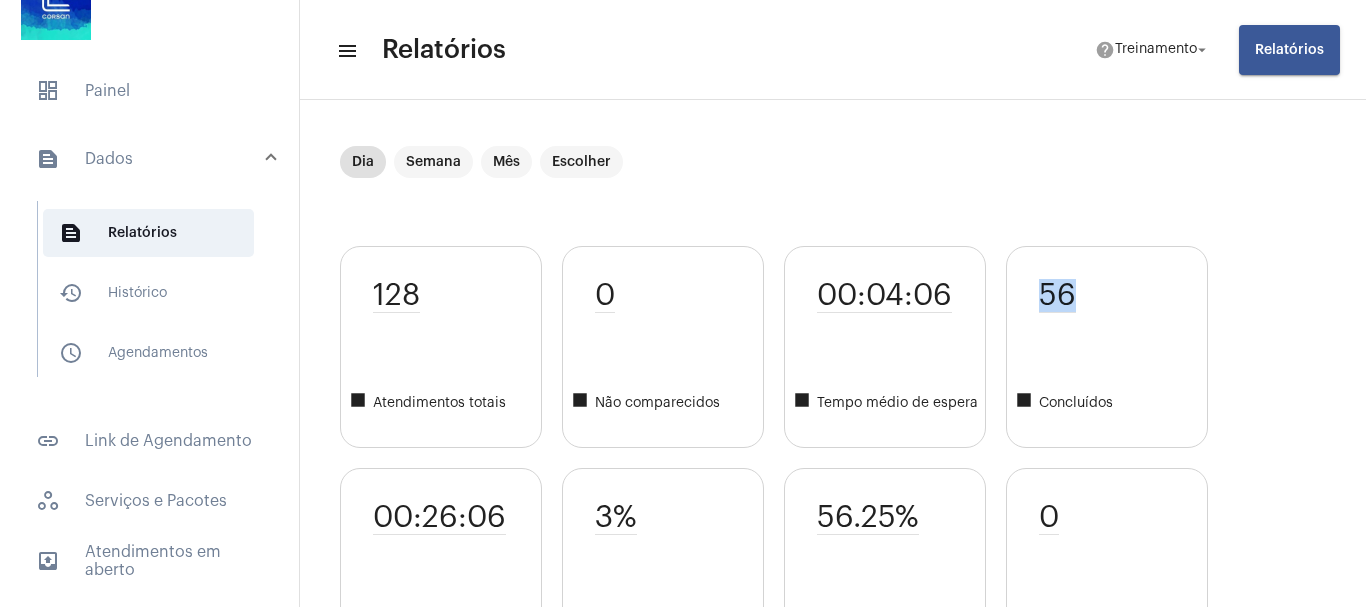 drag, startPoint x: 1088, startPoint y: 295, endPoint x: 1028, endPoint y: 290, distance: 60.207973 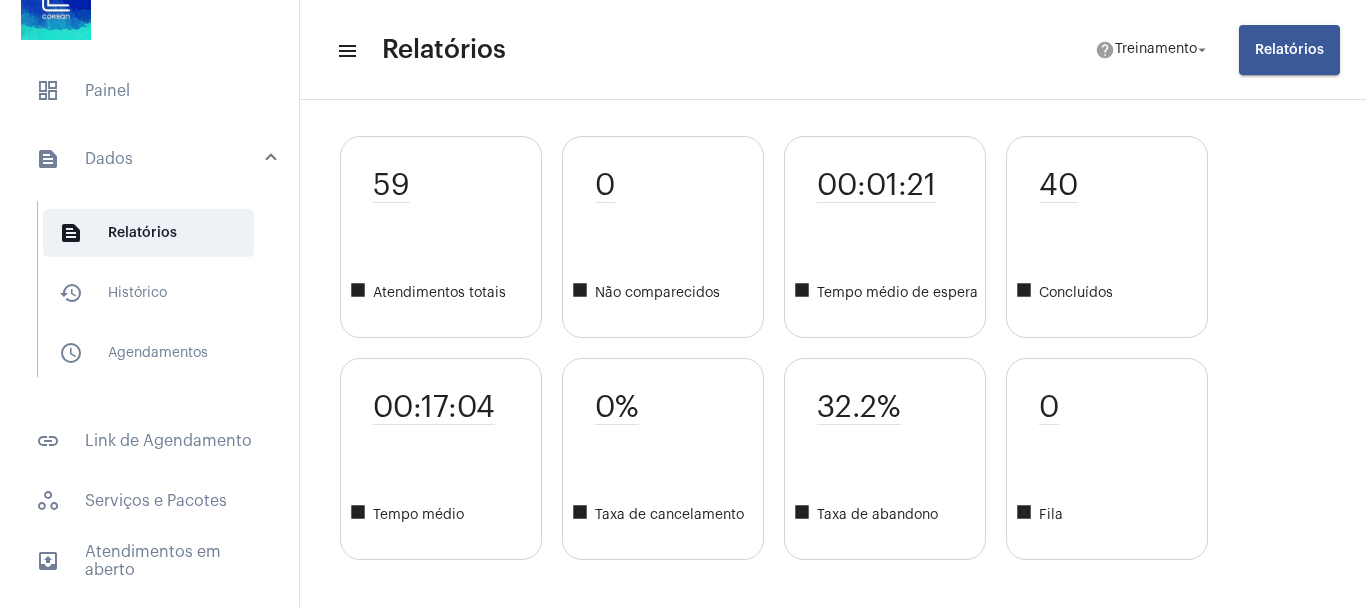 scroll, scrollTop: 0, scrollLeft: 0, axis: both 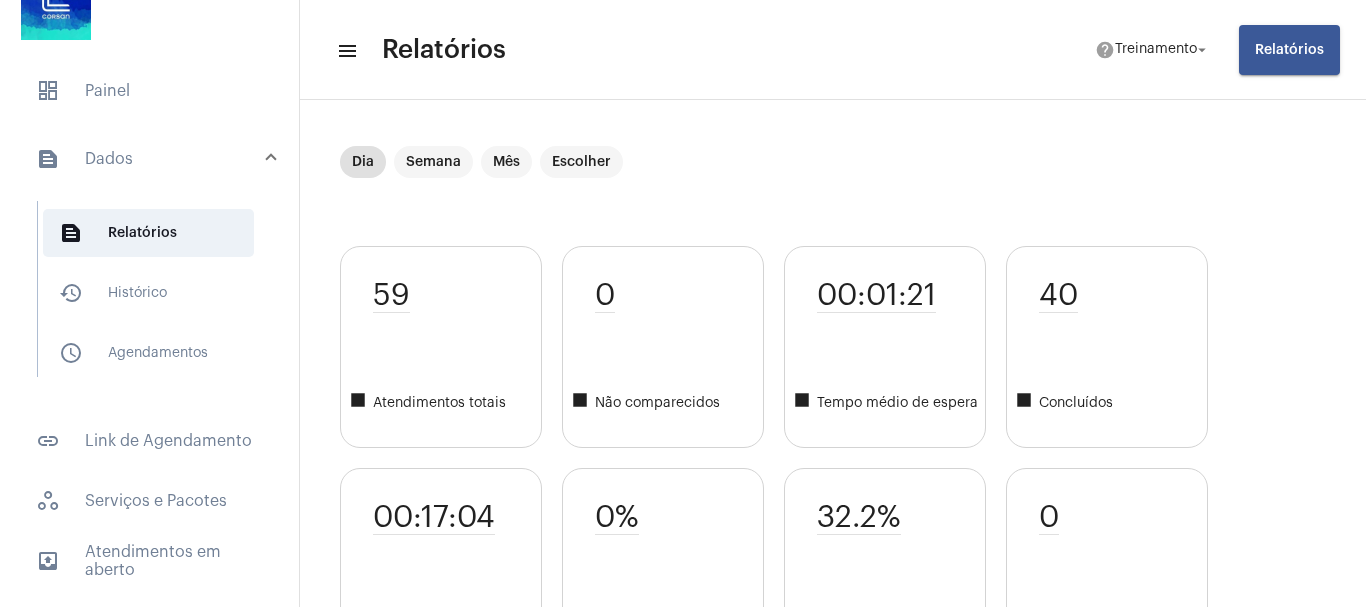 click on "Relatórios" 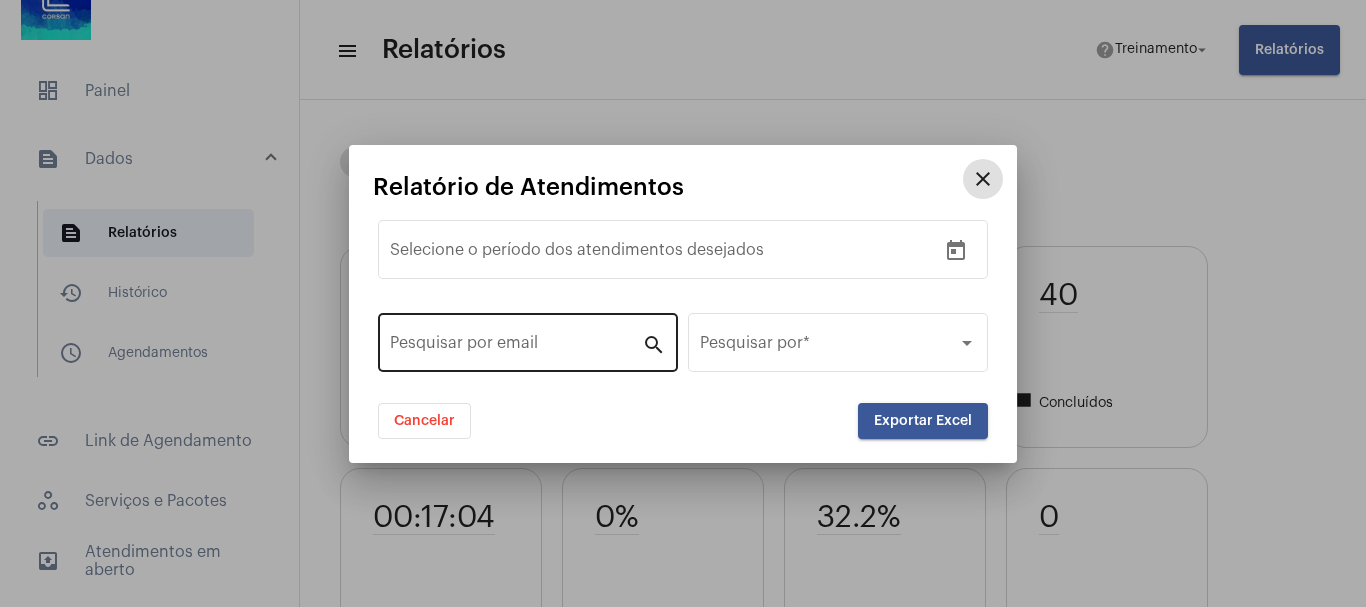 click on "Pesquisar por email" at bounding box center [516, 347] 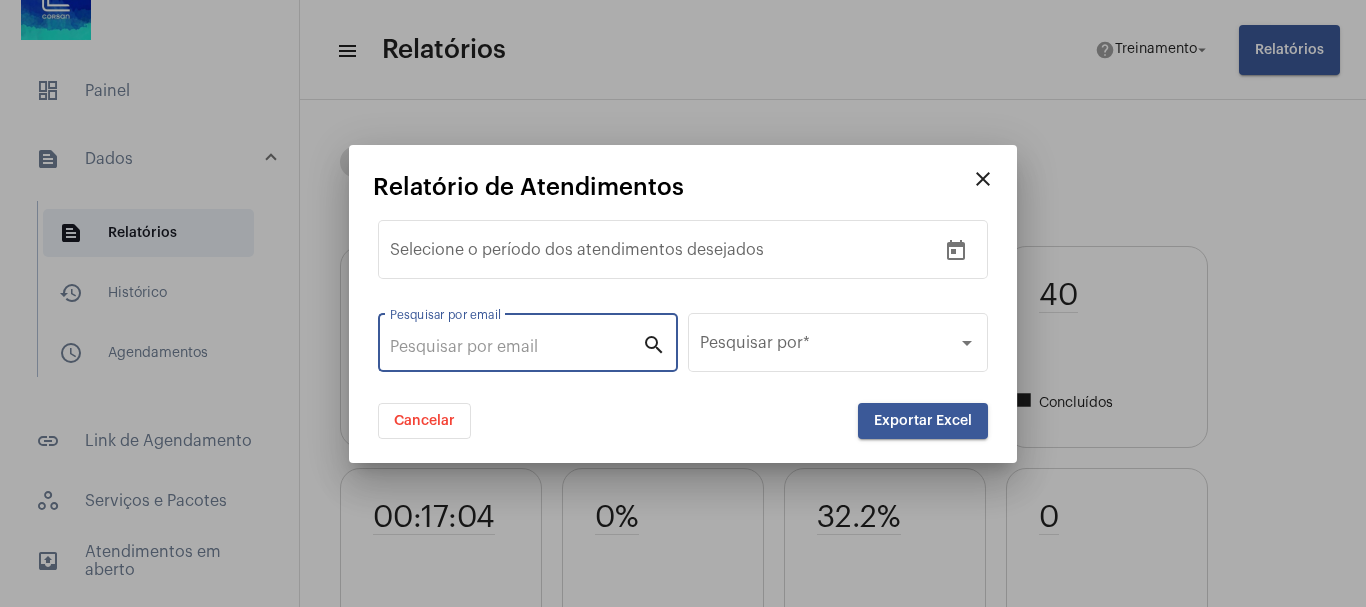 click on "Pesquisar por email" at bounding box center (516, 347) 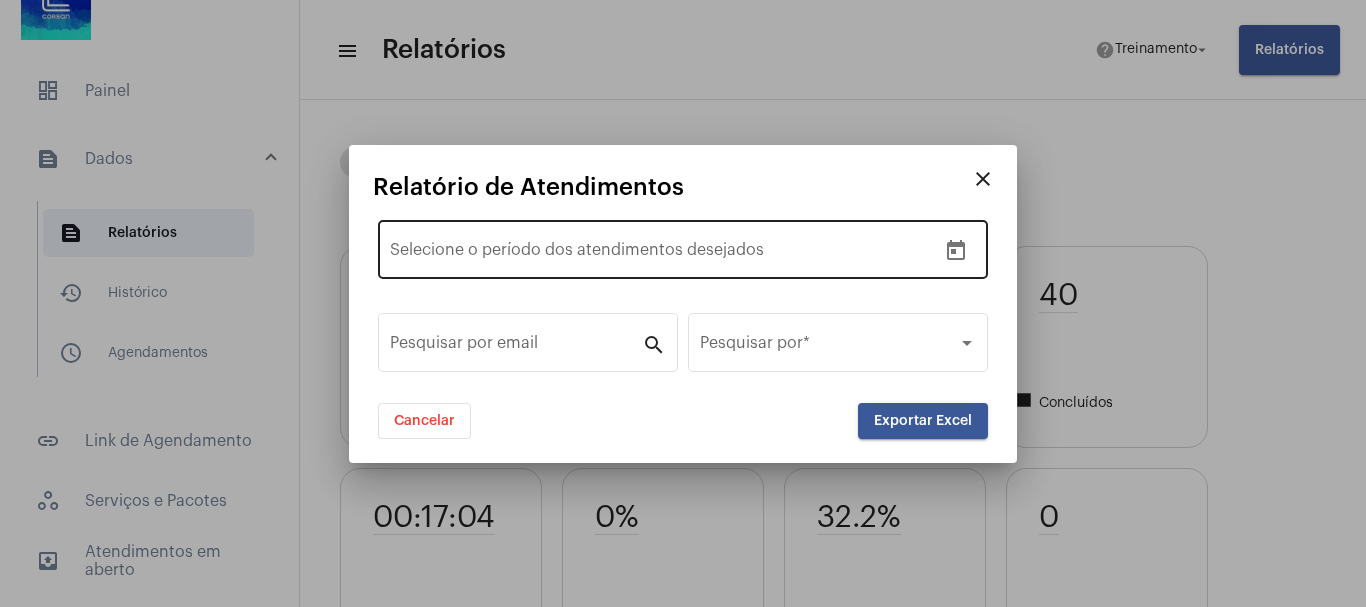 click on "Data de início –" at bounding box center [663, 254] 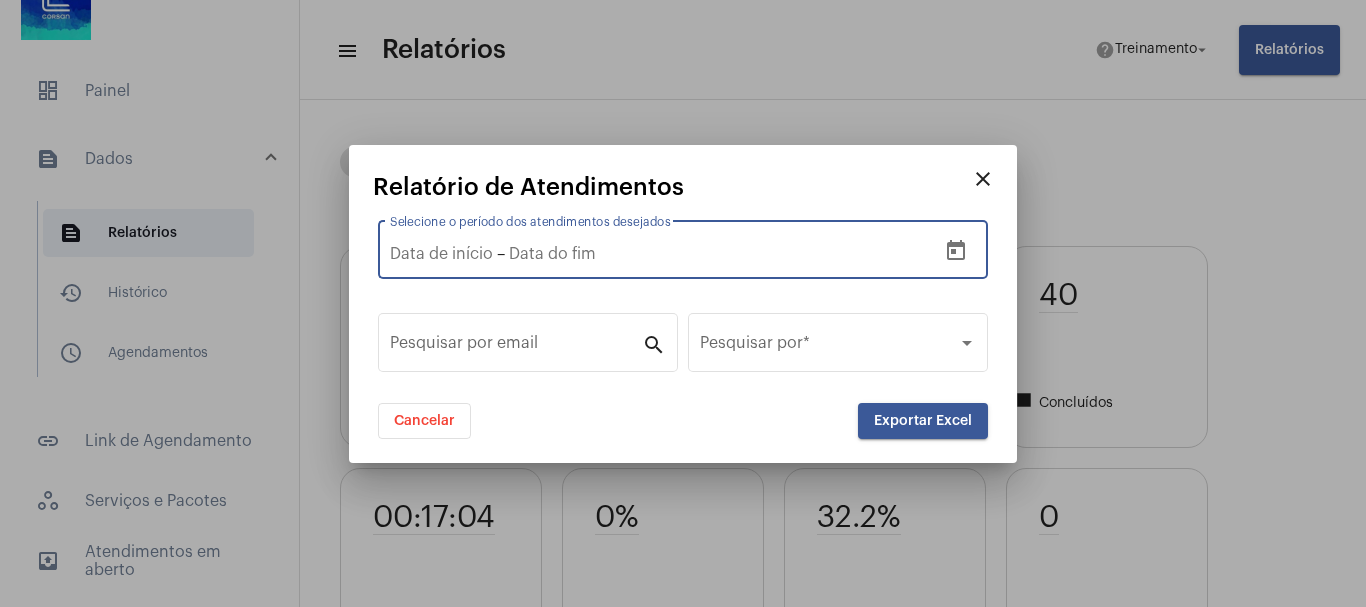 click on "close" at bounding box center (983, 179) 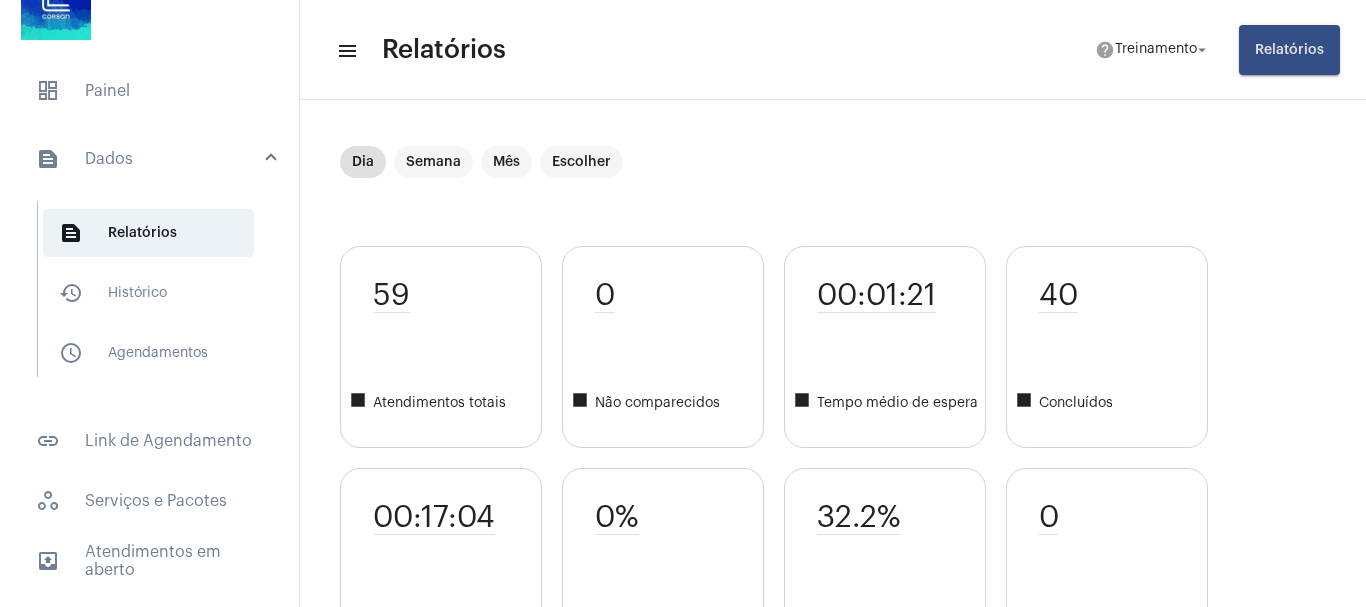 click on "text_snippet_outlined  Dados" at bounding box center [151, 159] 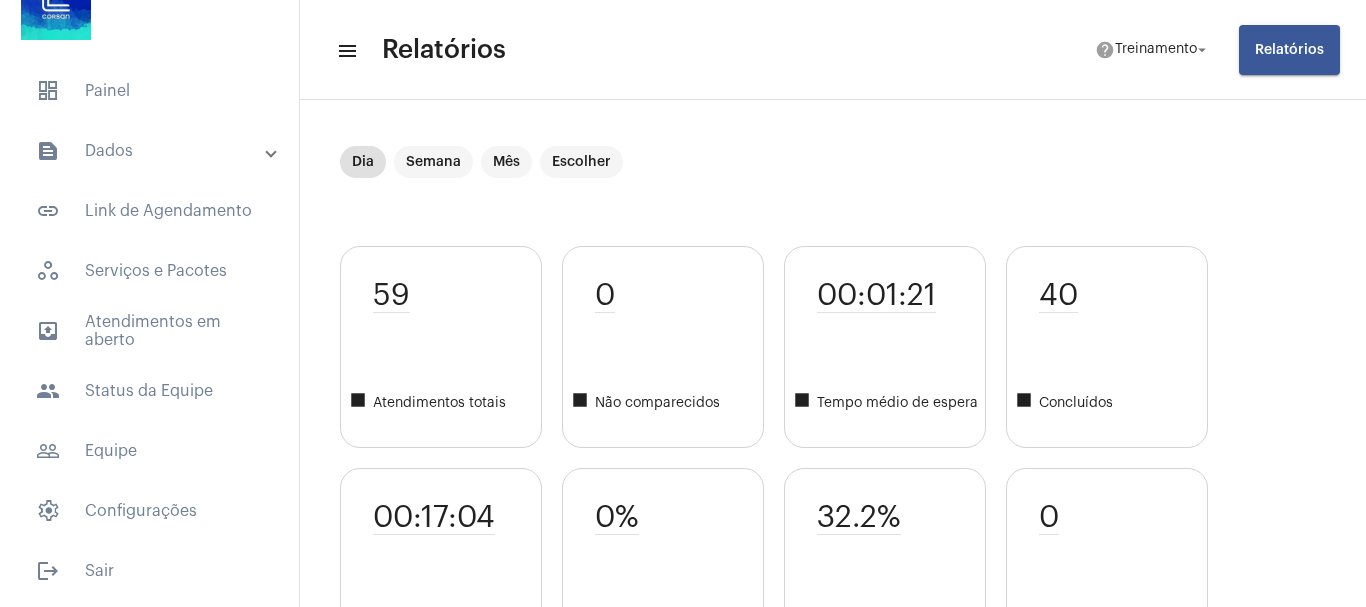 click on "text_snippet_outlined  Dados" at bounding box center (151, 151) 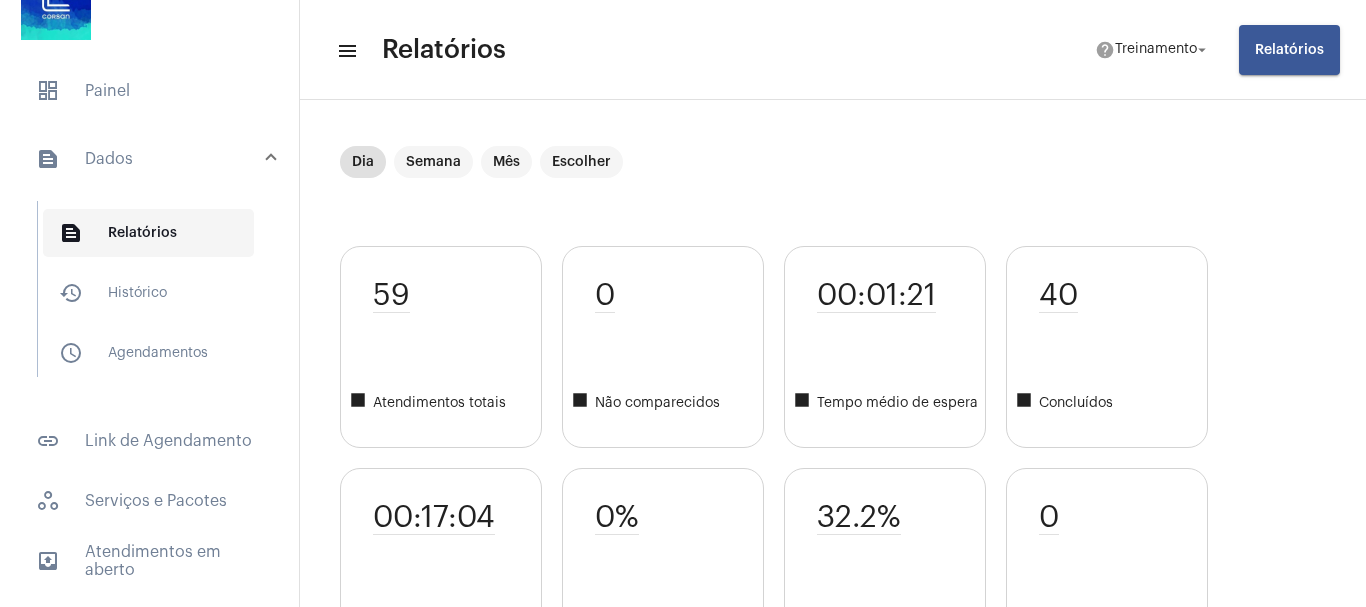click on "text_snippet_outlined  Relatórios" at bounding box center (148, 233) 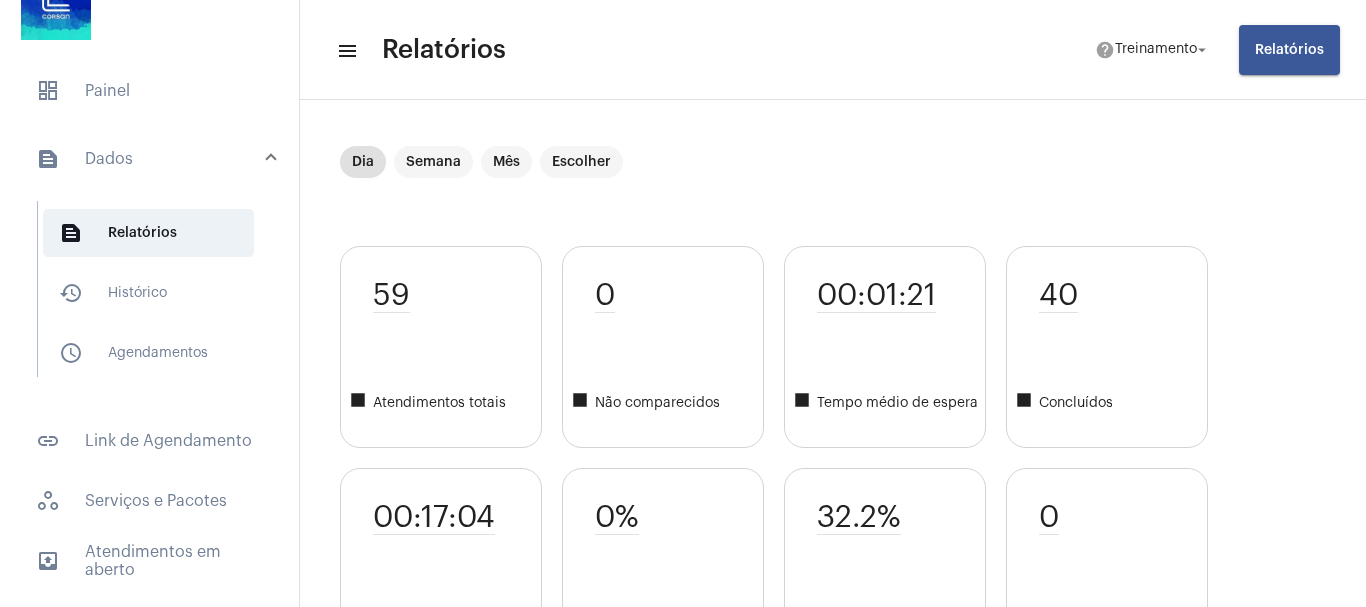 click on "Relatórios" 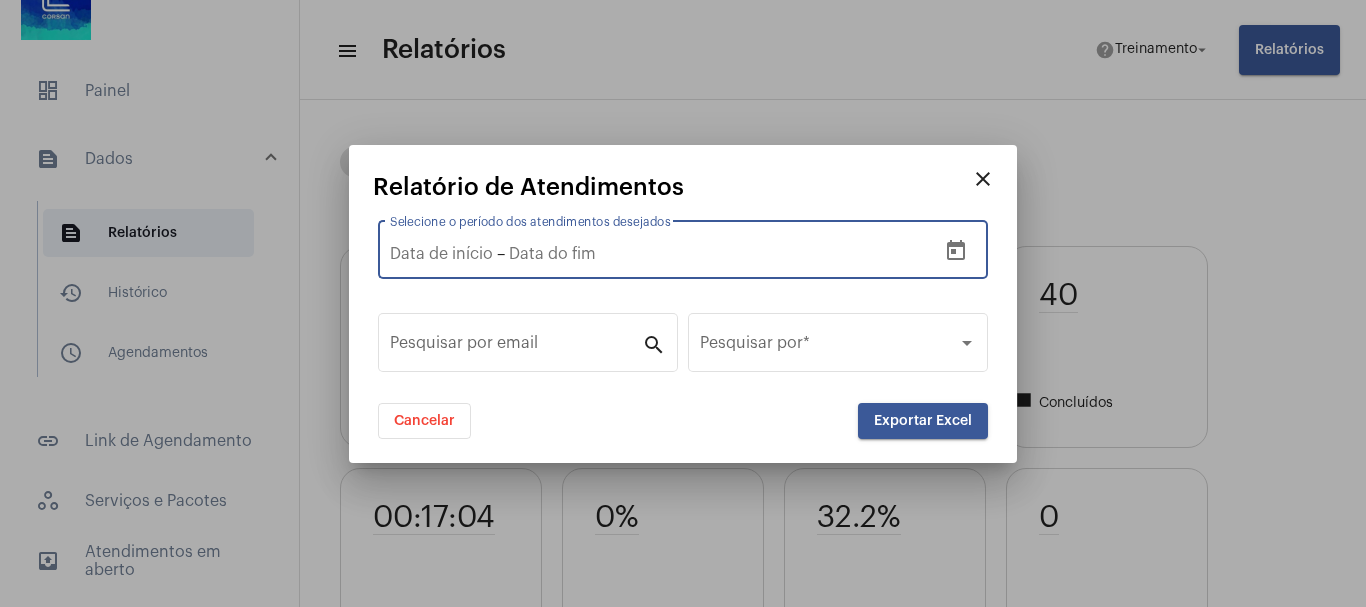 click on "Selecione o período dos atendimentos desejados" at bounding box center (441, 254) 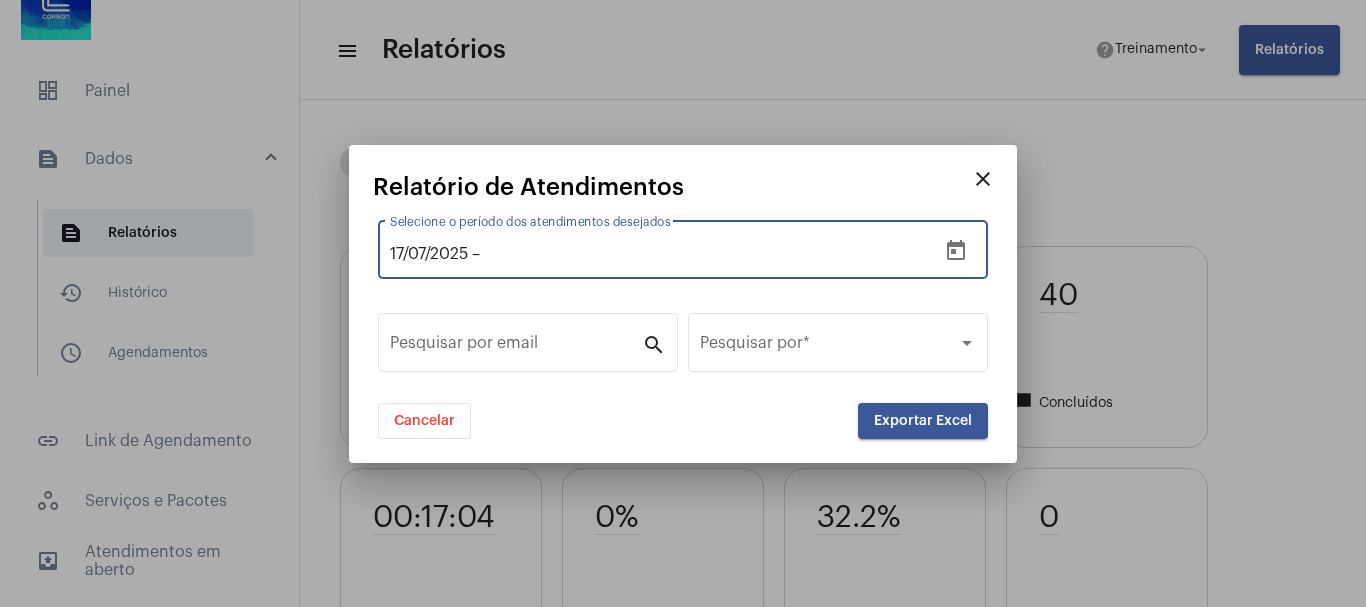 type on "[DAY]/[MONTH]/[YEAR]" 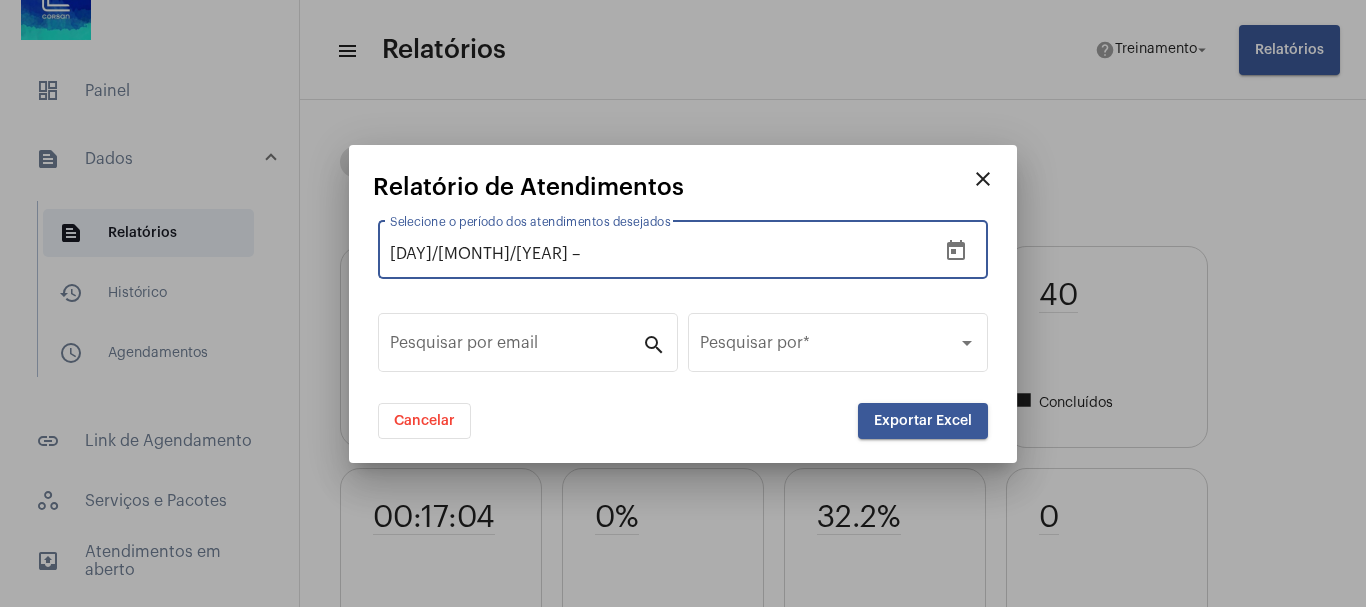 drag, startPoint x: 545, startPoint y: 254, endPoint x: 596, endPoint y: 259, distance: 51.24451 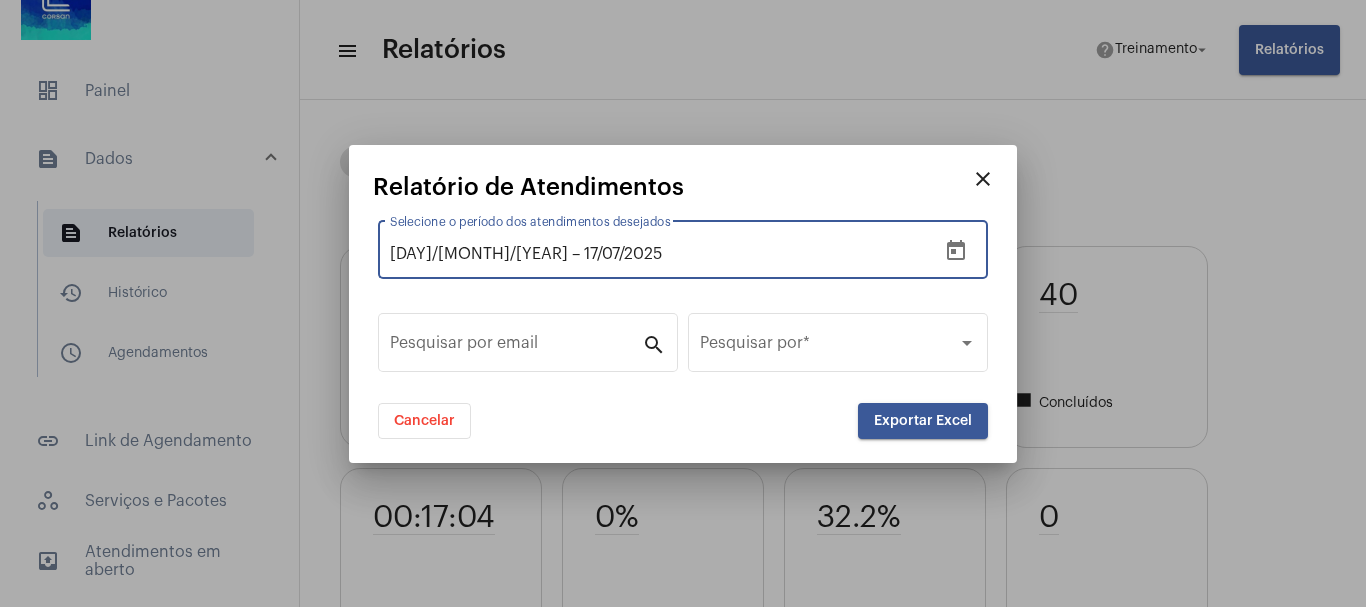 type on "[DAY]/[MONTH]/[YEAR]" 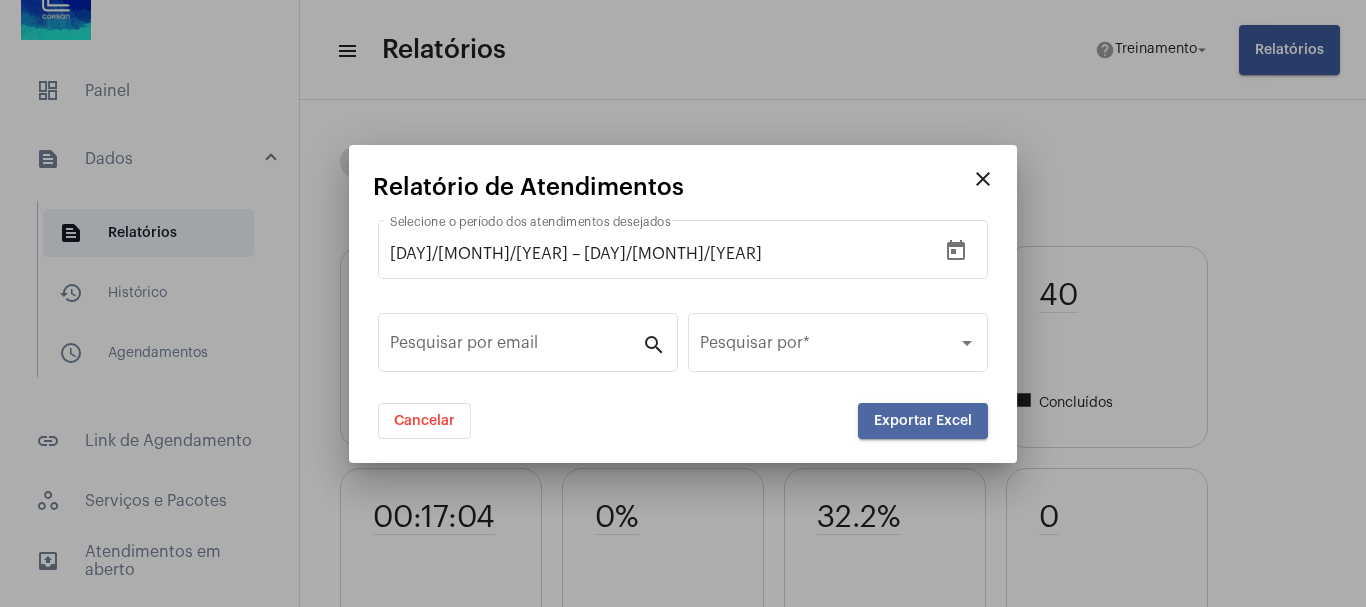 click on "Exportar Excel" at bounding box center [923, 421] 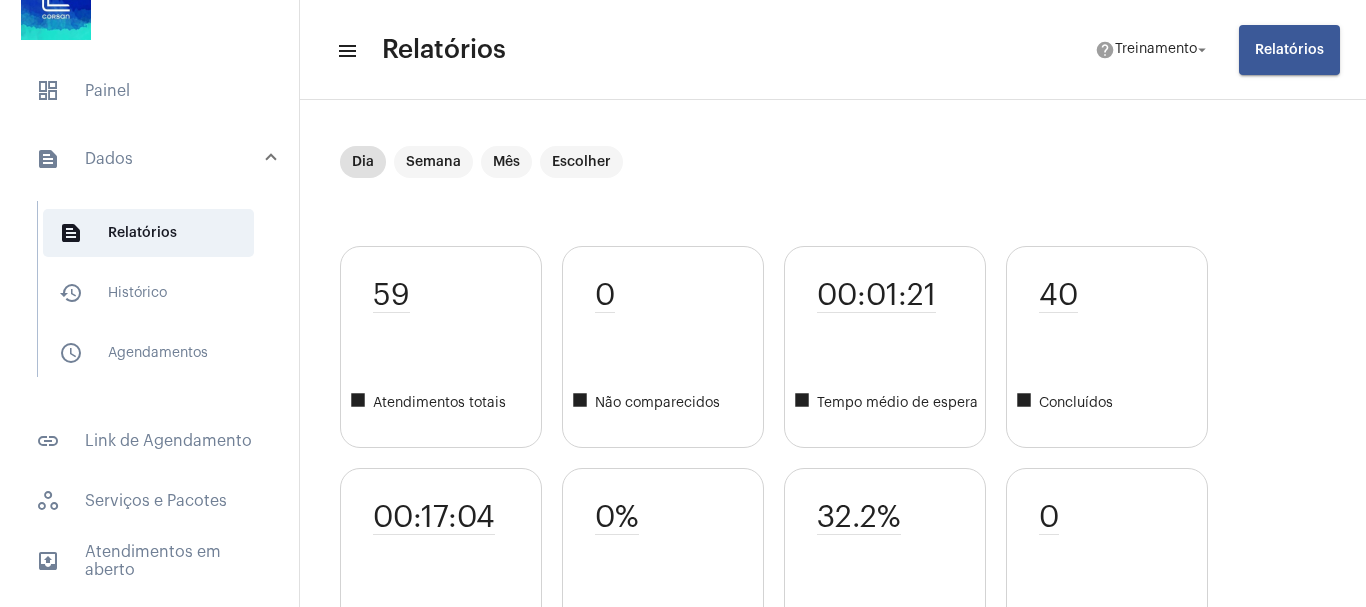 click on "menu Relatórios  help  Treinamento  arrow_drop_down Relatórios Dia Semana Mês Escolher 59  square Atendimentos totais 00:17:04  square Tempo médio 0  square Não comparecidos 0%  square Taxa de cancelamento 00:01:21  square Tempo médio de espera 32.2%  square Taxa de abandono 40  square Concluídos 0  square Fila Análise de desempenho de cada procedimento 0  0     Atendimento por videochamada  Atendimento por ...  Atendimento por videochamadas  Atendimento por ...     Não comparecidos  Outros  Outros  Profissionais  [FIRST] [LAST]  [FIRST] [LAST]...  [FIRST] [LAST] [LAST] [LAST]  [FIRST] [LAST]...  [FIRST] [LAST] [LAST] [LAST]  [FIRST] [LAST]...  [FIRST] [LAST] [LAST] [LAST]  [FIRST] [LAST]...  [FIRST] [LAST] [LAST] [LAST]  [FIRST] [LAST]...  [FIRST] [LAST] [DAY]/[MONTH] [DAY_OF_WEEK]. [HOUR]:[MINUTE]  [DAY]/[MONTH] [DAY_OF_WEEK]. [HOUR]:[MINUTE]  [DAY]/[MONTH] [DAY_OF_WEEK]. [HOUR]:[MINUTE]  [DAY]/[MONTH] [DAY_OF_WEEK]. [HOUR]:[MINUTE]  [DAY]/[MONTH] [DAY_OF_WEEK]. [HOUR]:[MINUTE]  [DAY]/[MONTH] [DAY_OF_WEEK]. [HOUR]:[MINUTE]  [DAY]/[MONTH] [DAY_OF_WEEK]. [HOUR]:[MINUTE]  [DAY]/[MONTH] [DAY_OF_WEEK]. [HOUR]:[MINUTE]  0  0" 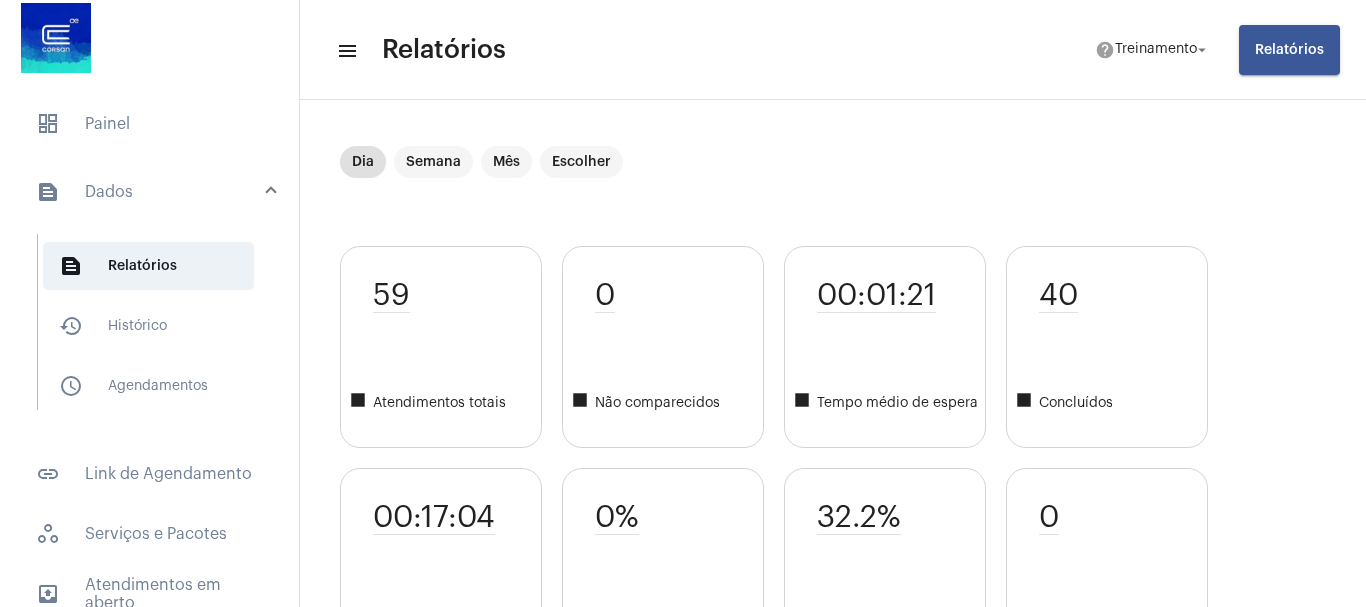 scroll, scrollTop: 0, scrollLeft: 0, axis: both 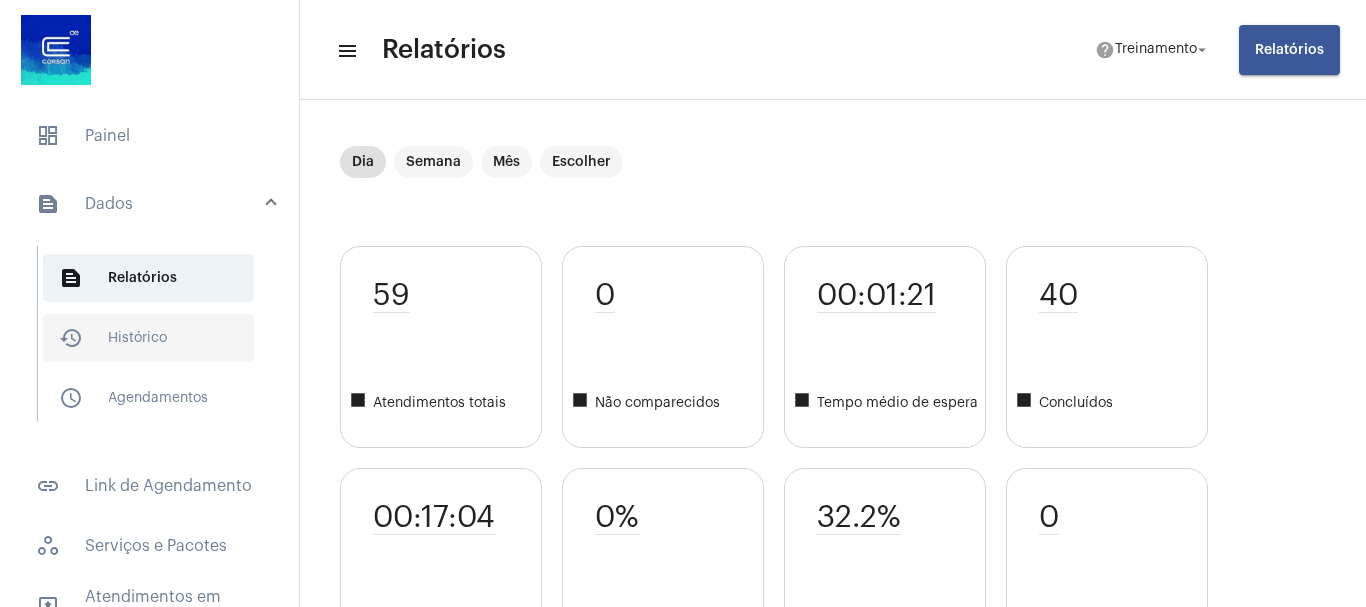 click on "history_outlined  Histórico" at bounding box center (148, 338) 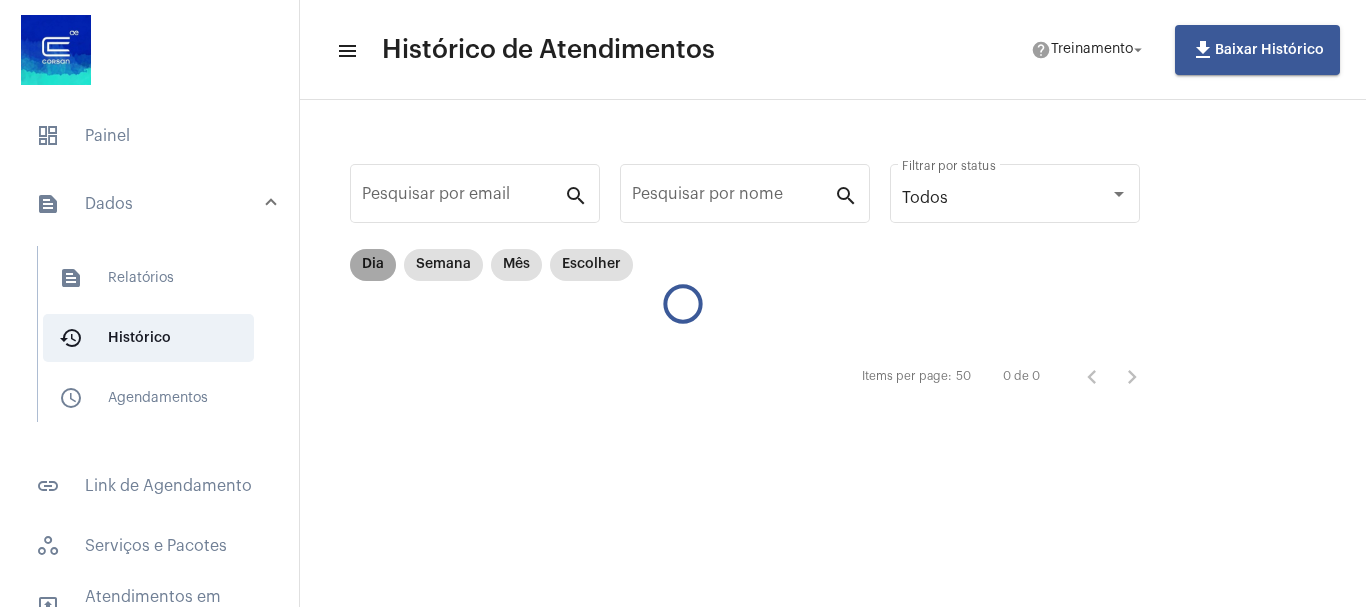 click on "Dia" at bounding box center (373, 265) 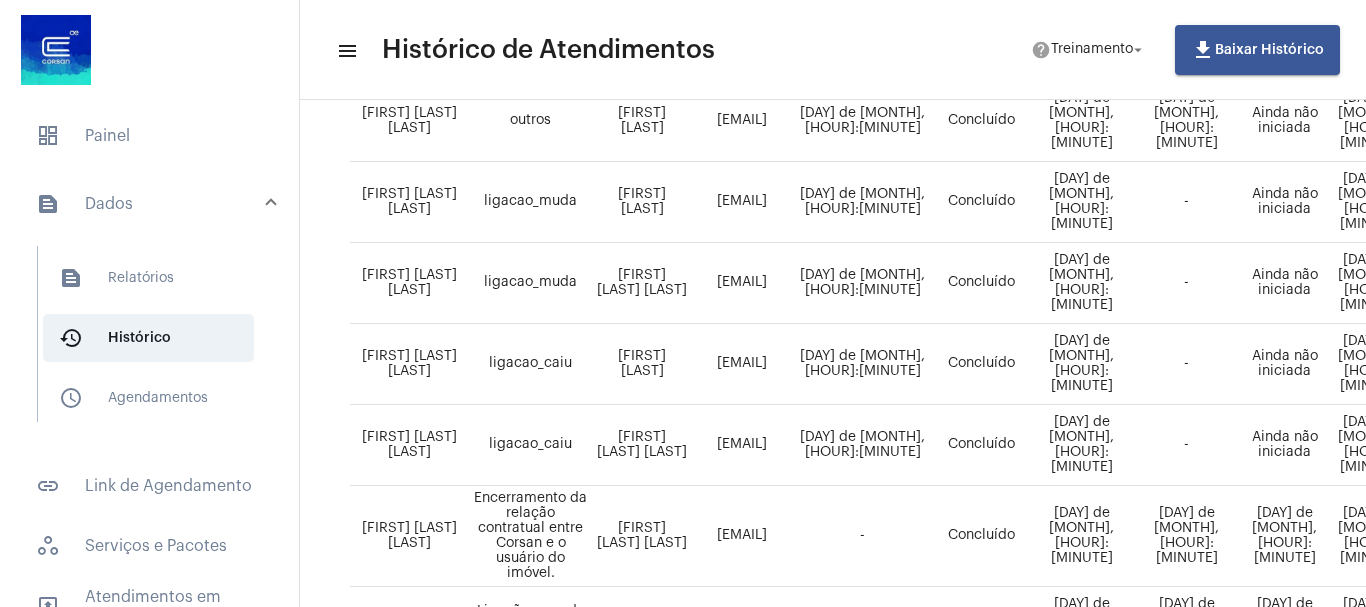 scroll, scrollTop: 1564, scrollLeft: 0, axis: vertical 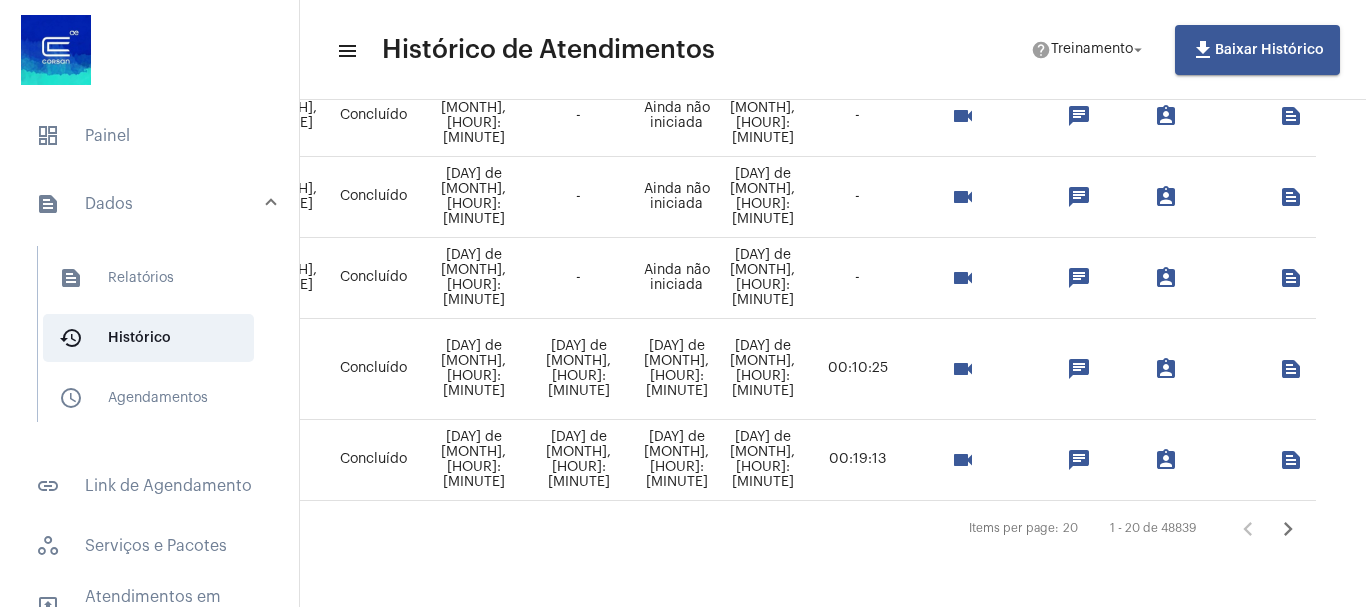 click on "text_snippet_outlined" at bounding box center (1291, 460) 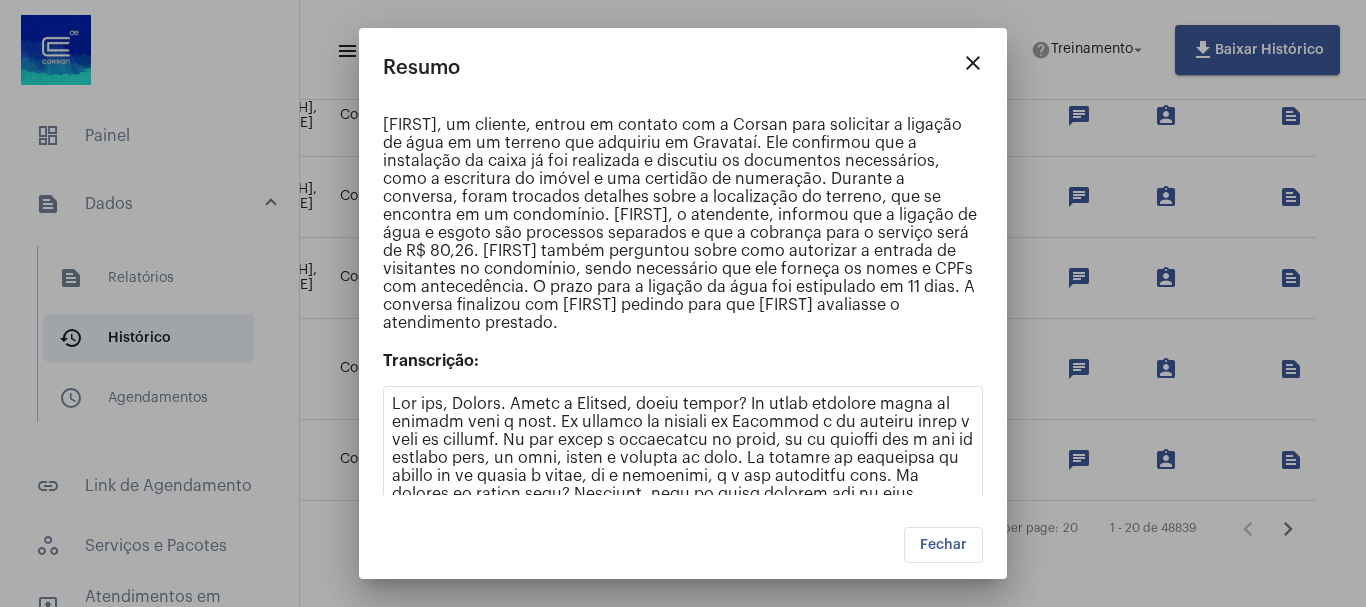 scroll, scrollTop: 125, scrollLeft: 0, axis: vertical 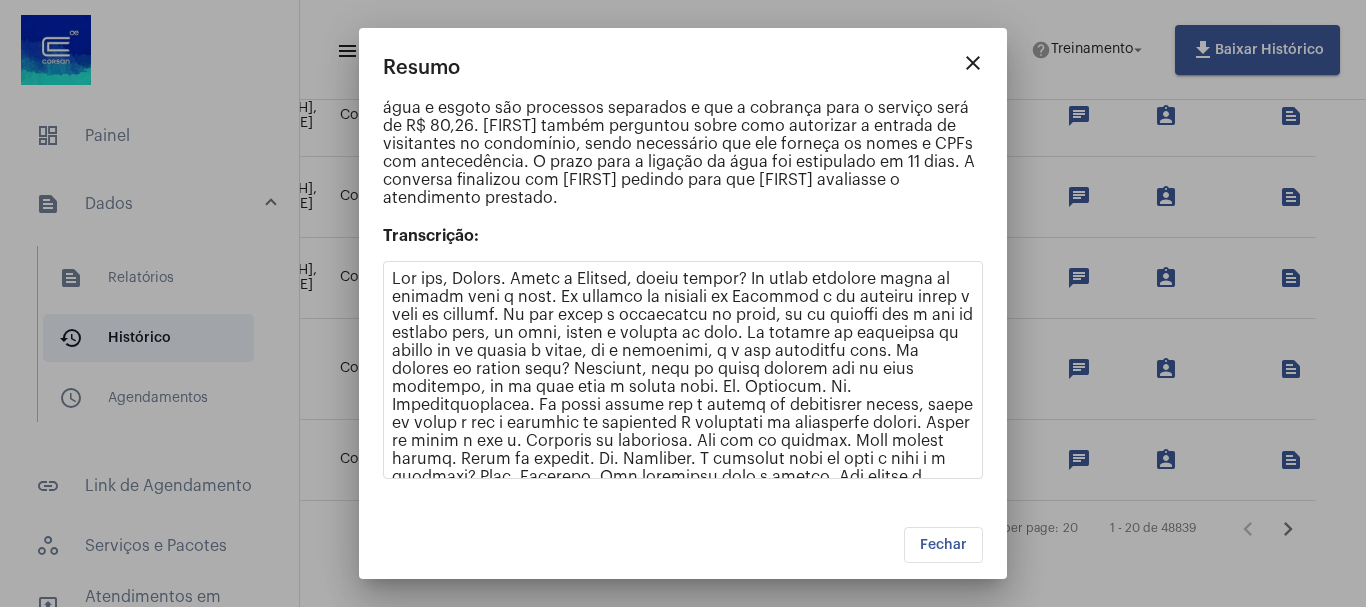 drag, startPoint x: 384, startPoint y: 122, endPoint x: 699, endPoint y: 553, distance: 533.8408 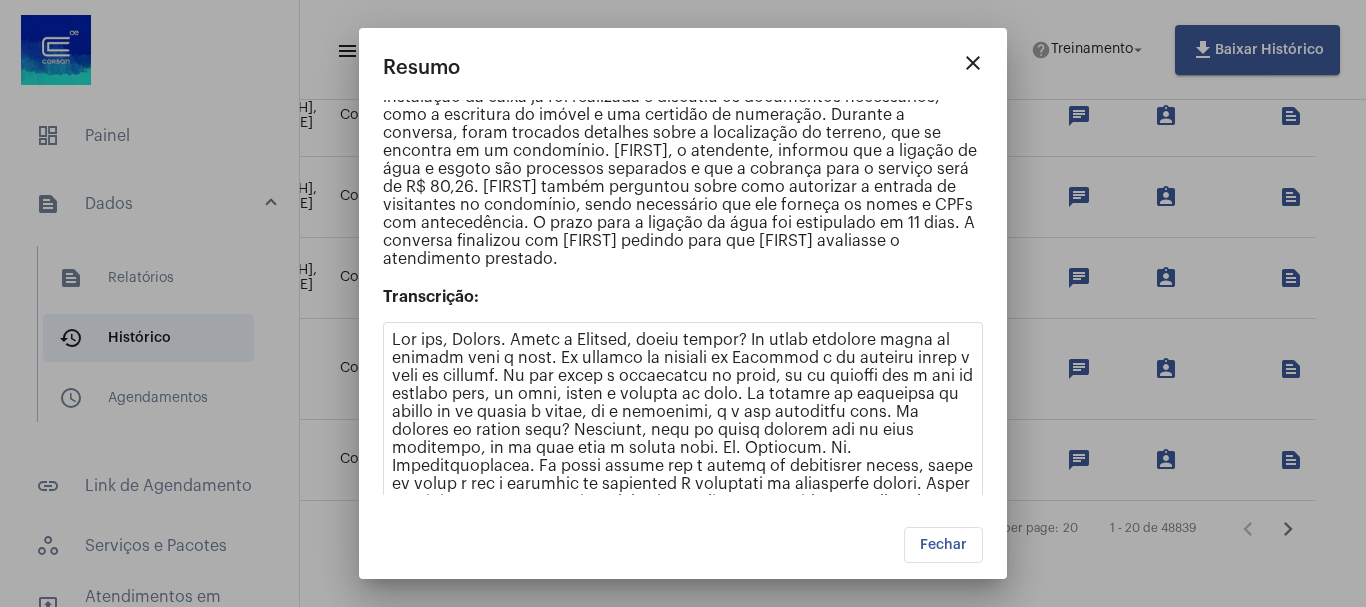 scroll, scrollTop: 125, scrollLeft: 0, axis: vertical 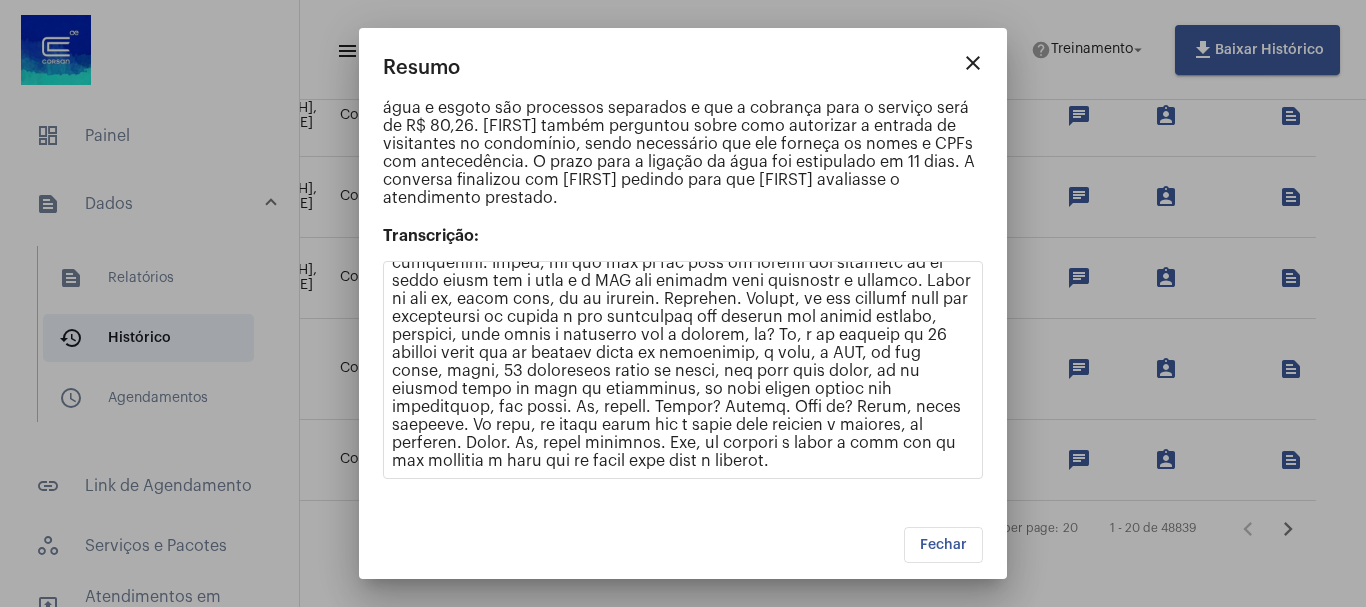 click on "close" at bounding box center [973, 63] 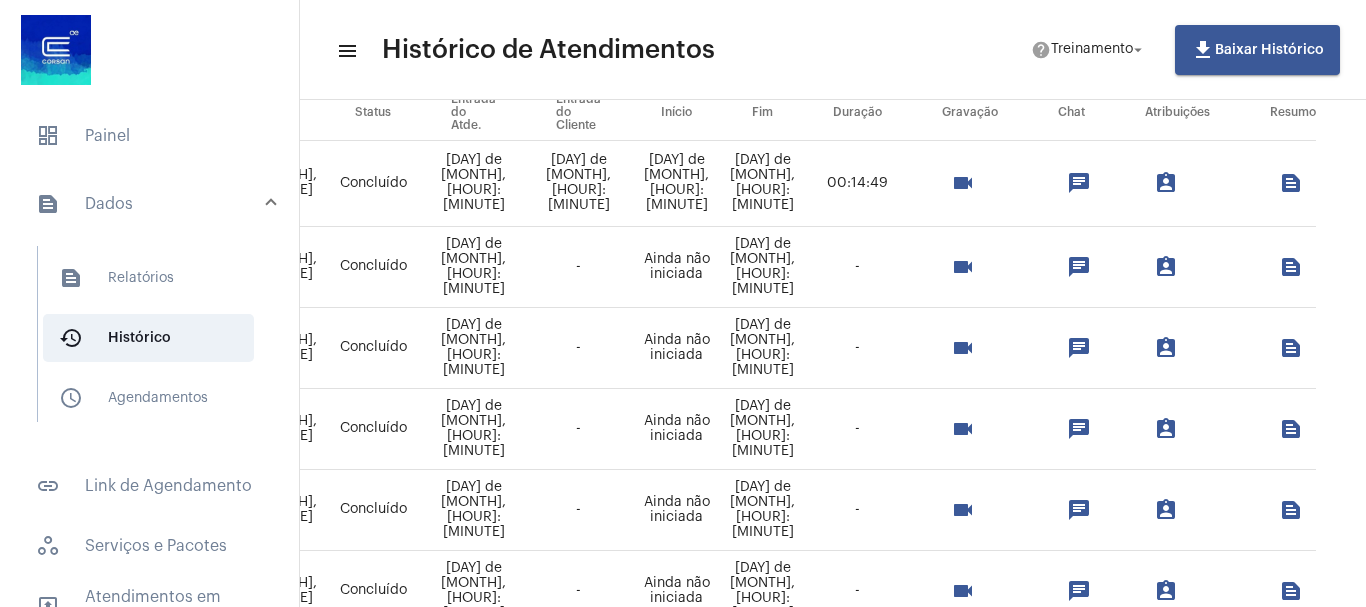 scroll, scrollTop: 0, scrollLeft: 791, axis: horizontal 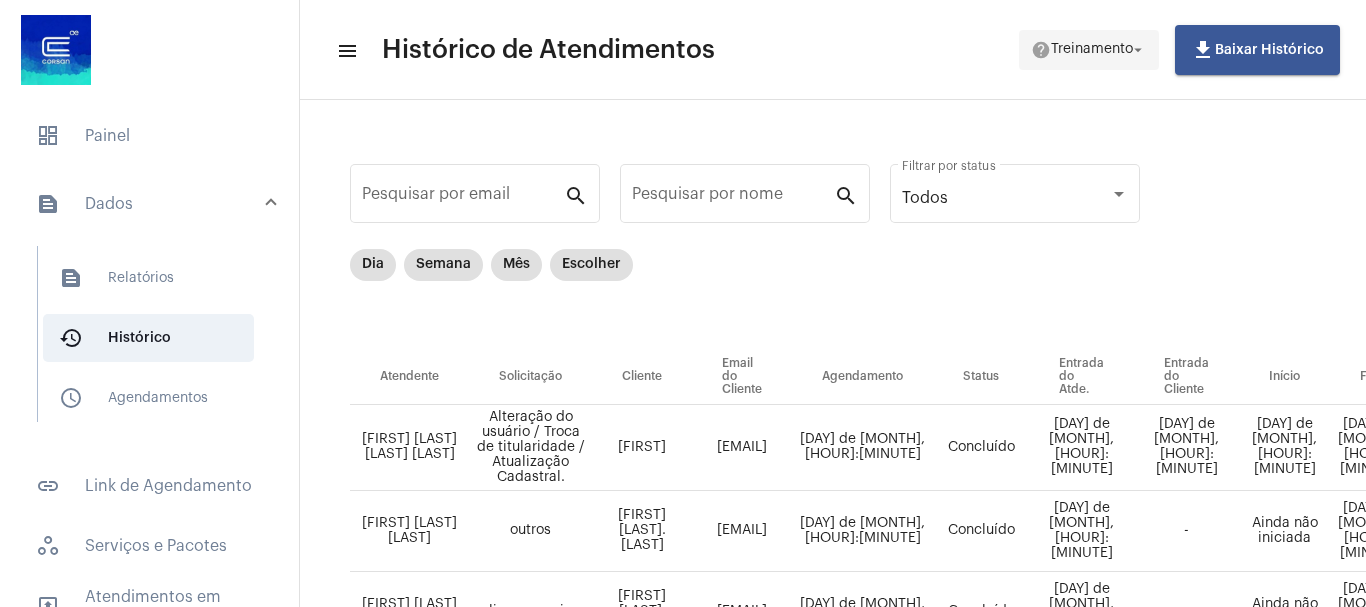 click on "Treinamento" 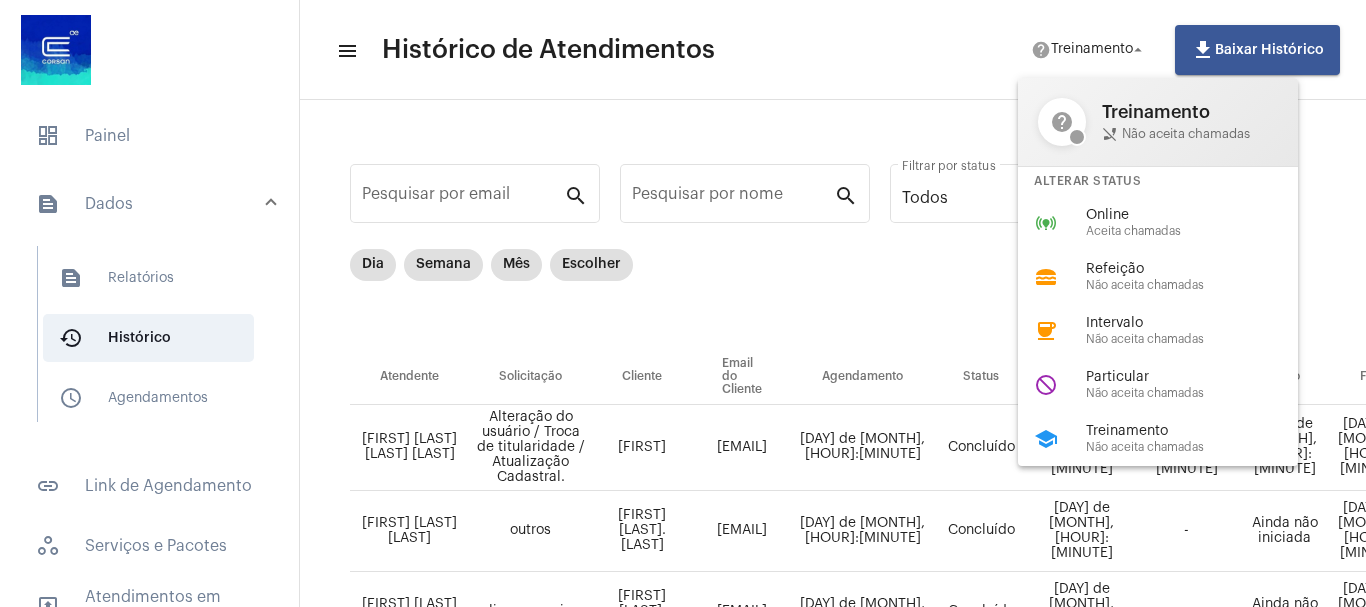 drag, startPoint x: 294, startPoint y: 312, endPoint x: 282, endPoint y: 452, distance: 140.51335 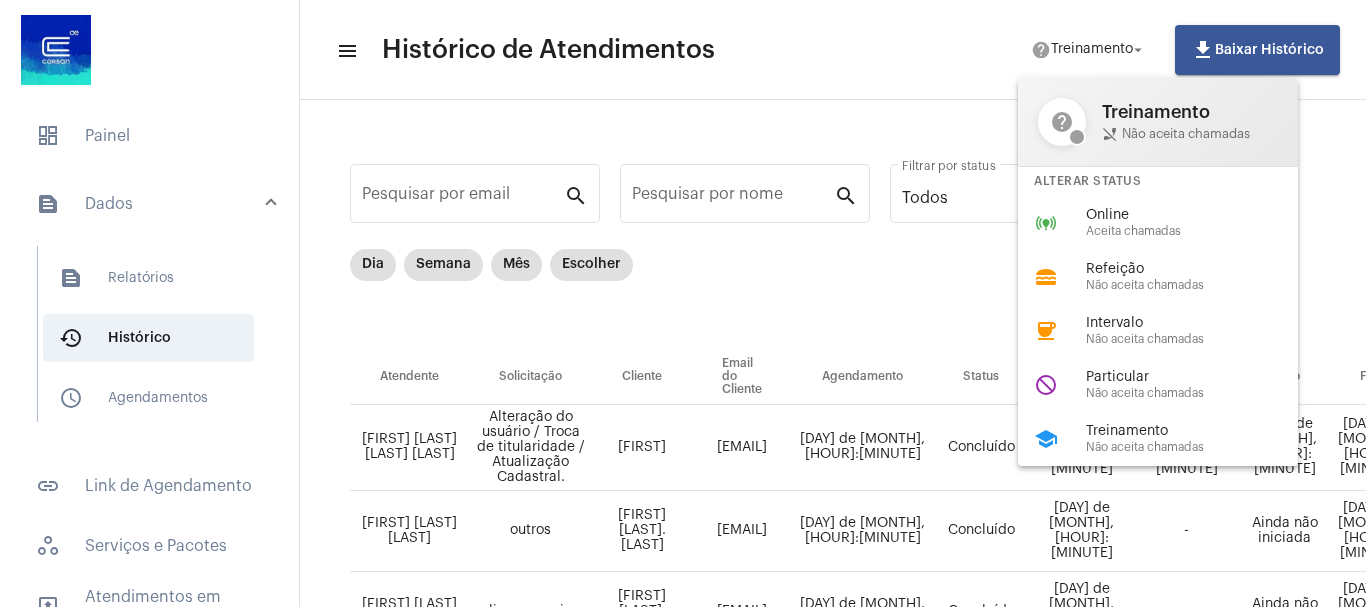 type 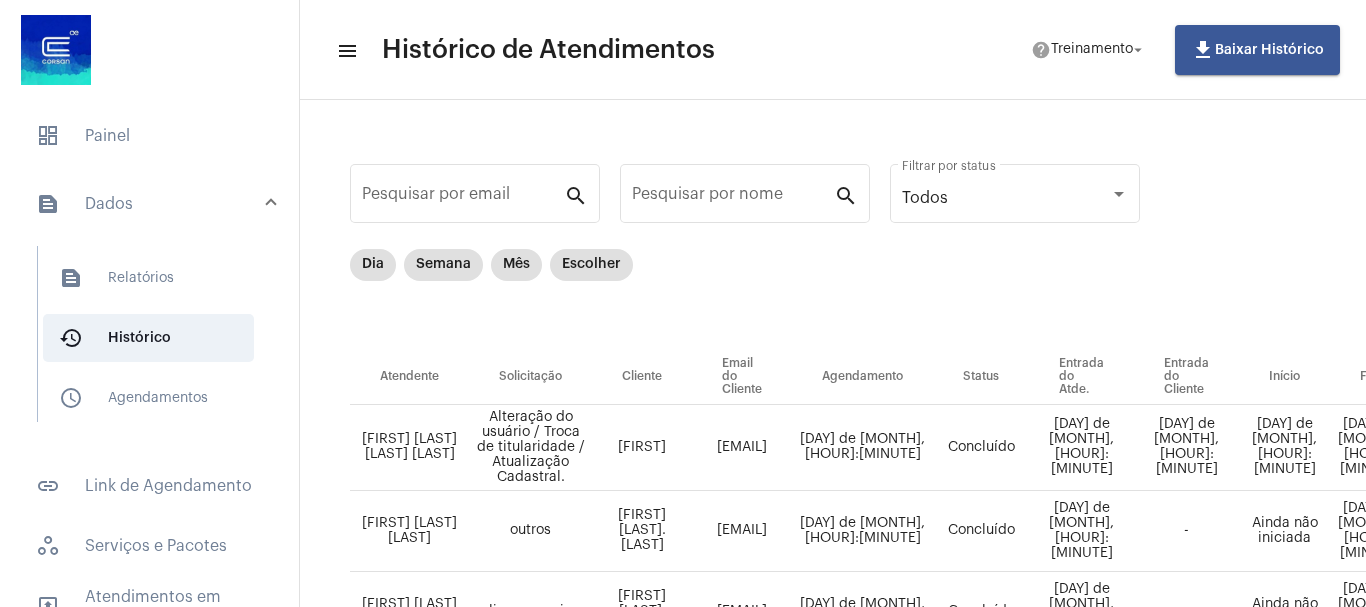 click on "help  Treinamento  arrow_drop_down" 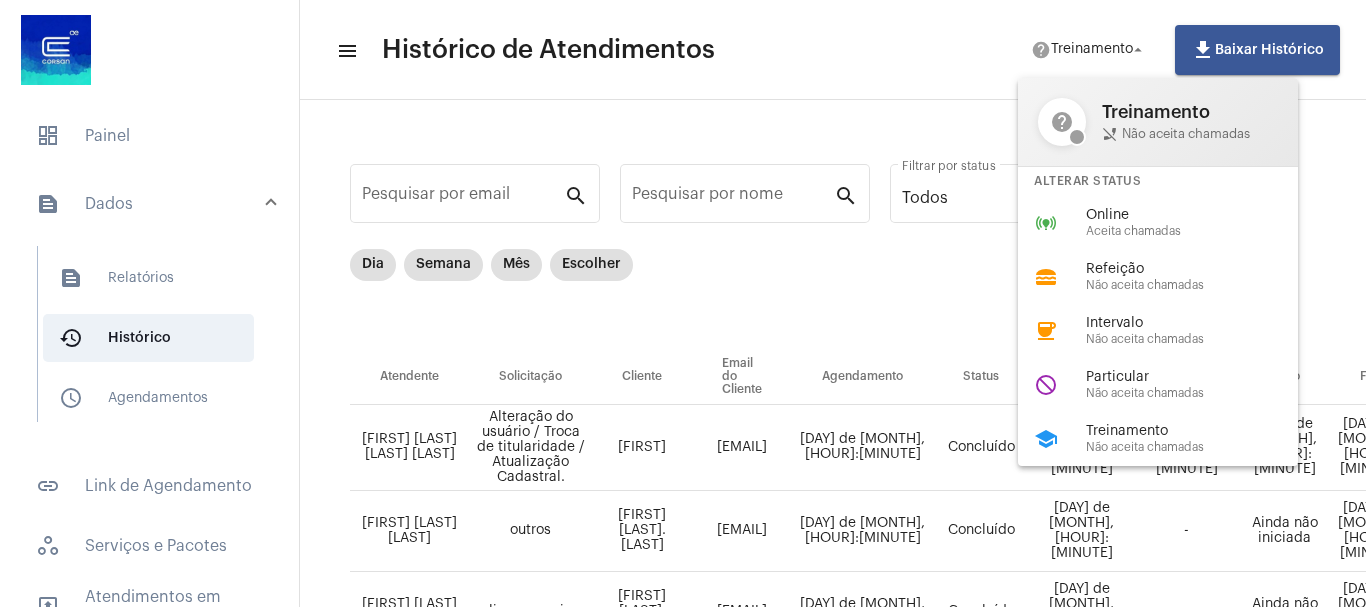 drag, startPoint x: 292, startPoint y: 389, endPoint x: 296, endPoint y: 453, distance: 64.12488 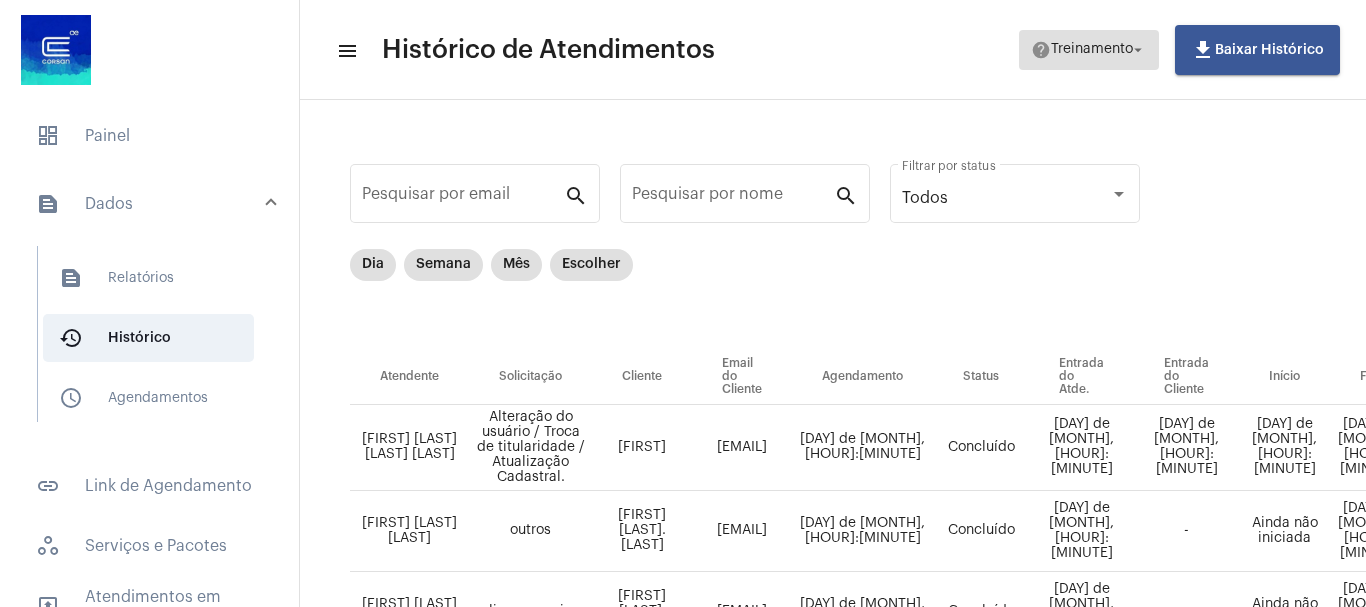 scroll, scrollTop: 275, scrollLeft: 0, axis: vertical 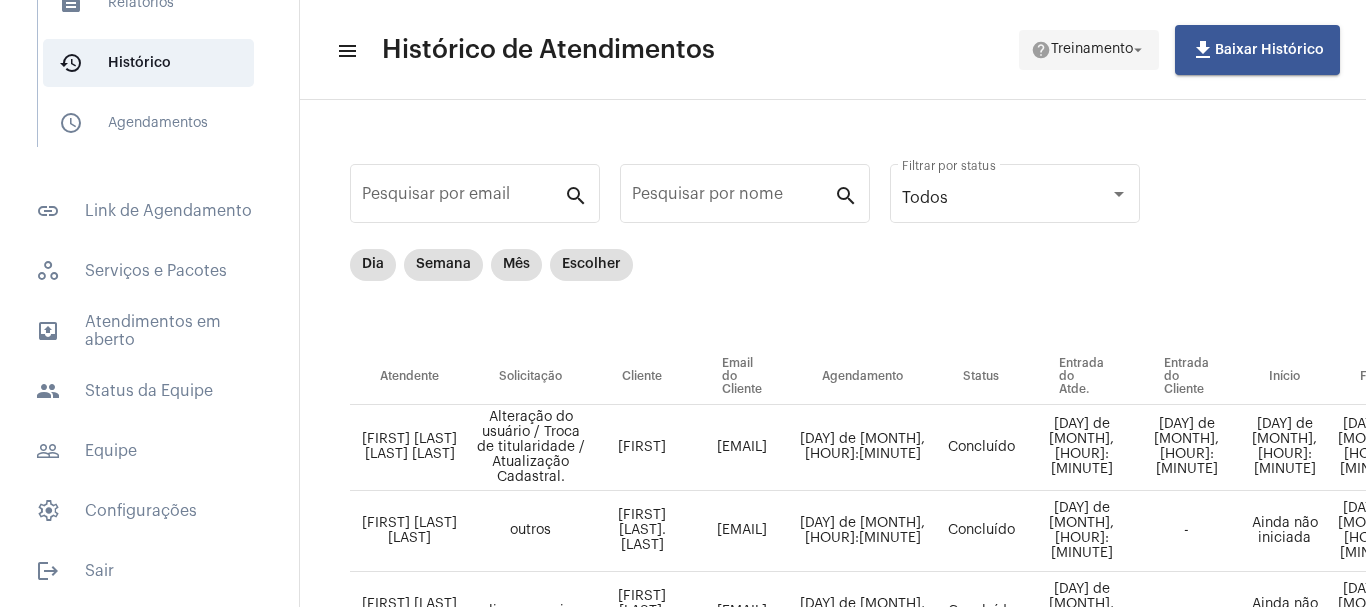 click on "arrow_drop_down" 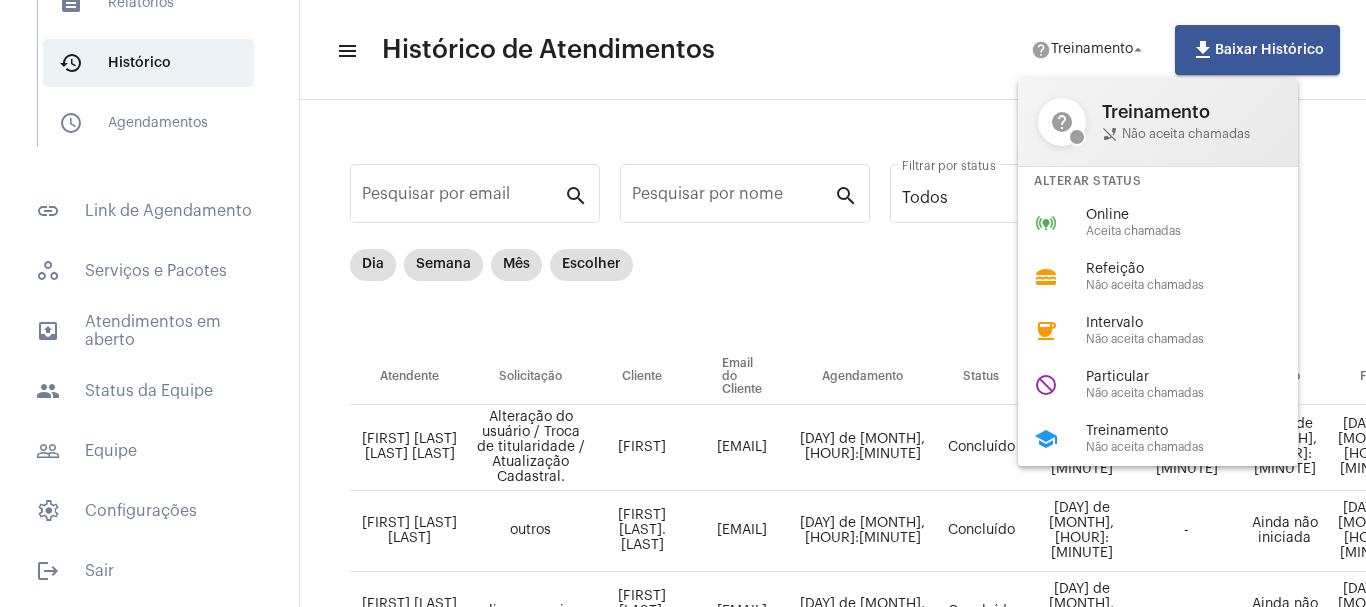 click at bounding box center (683, 303) 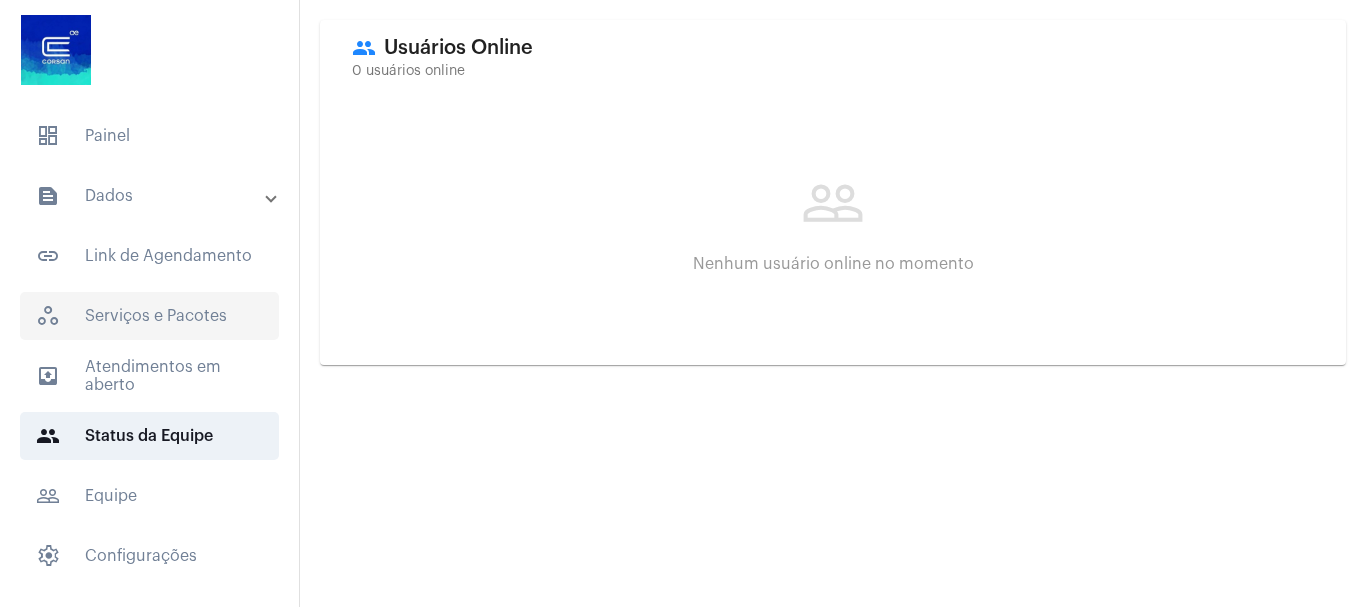 scroll, scrollTop: 0, scrollLeft: 0, axis: both 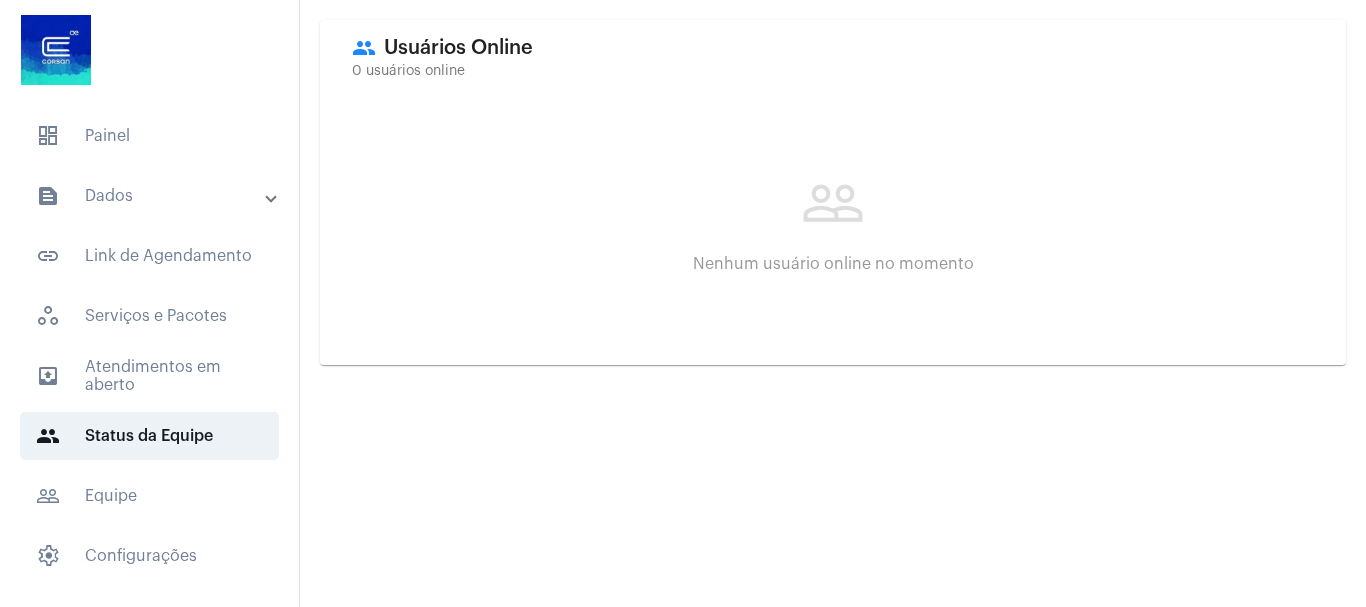 click on "text_snippet_outlined  Dados" at bounding box center (151, 196) 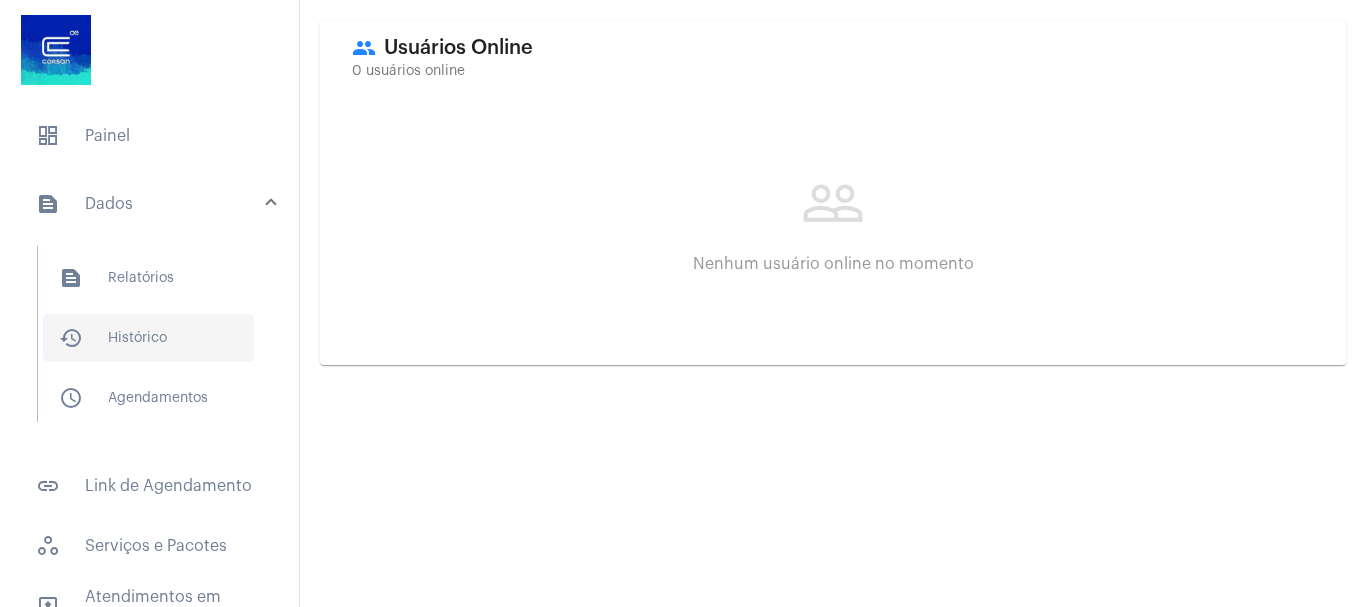 click on "history_outlined  Histórico" at bounding box center [148, 338] 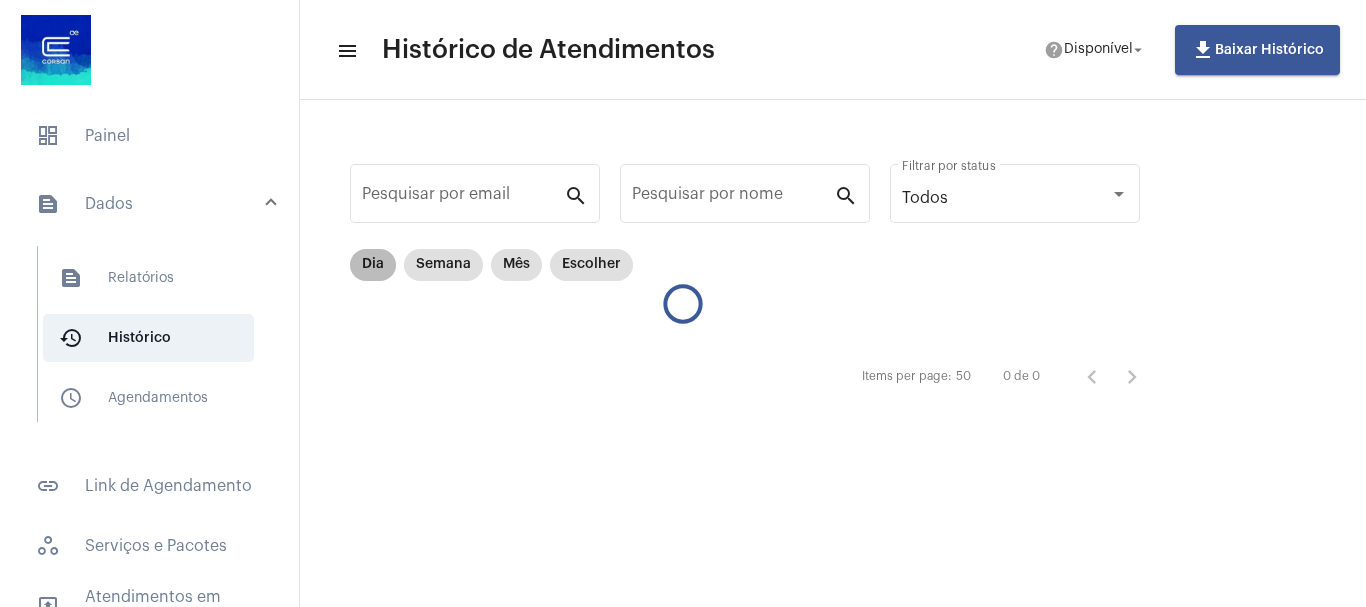 click on "Dia" at bounding box center (373, 265) 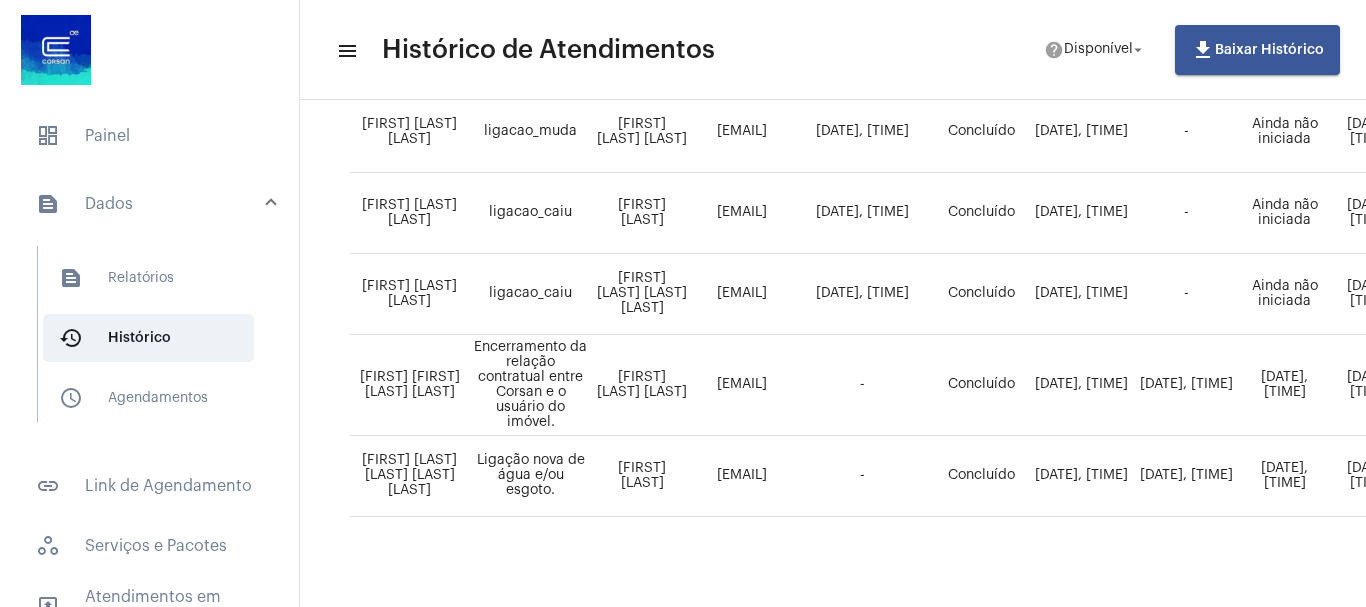 scroll, scrollTop: 1564, scrollLeft: 0, axis: vertical 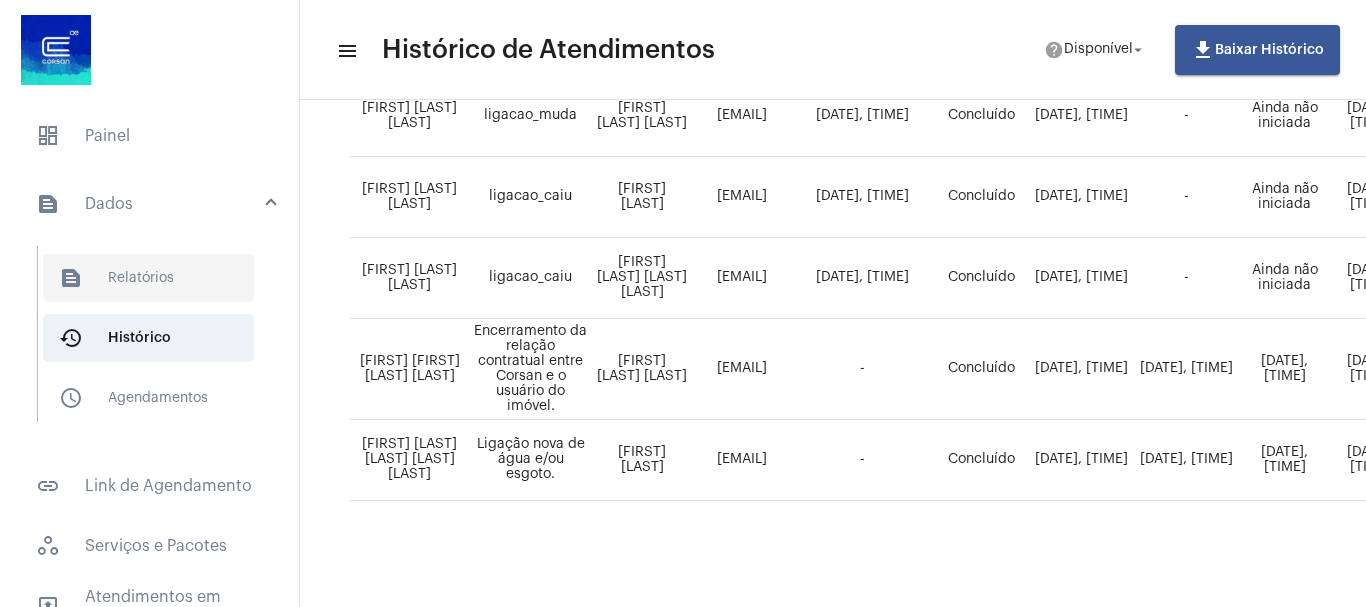 click on "text_snippet_outlined  Relatórios" at bounding box center [148, 278] 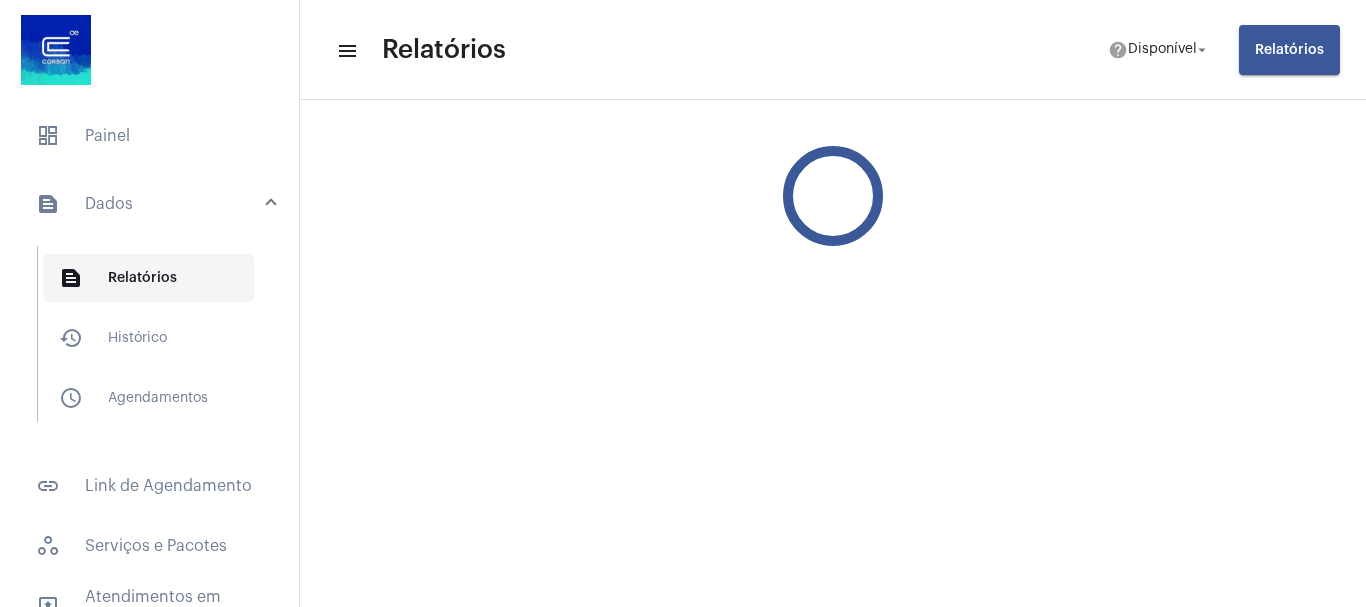 scroll, scrollTop: 0, scrollLeft: 0, axis: both 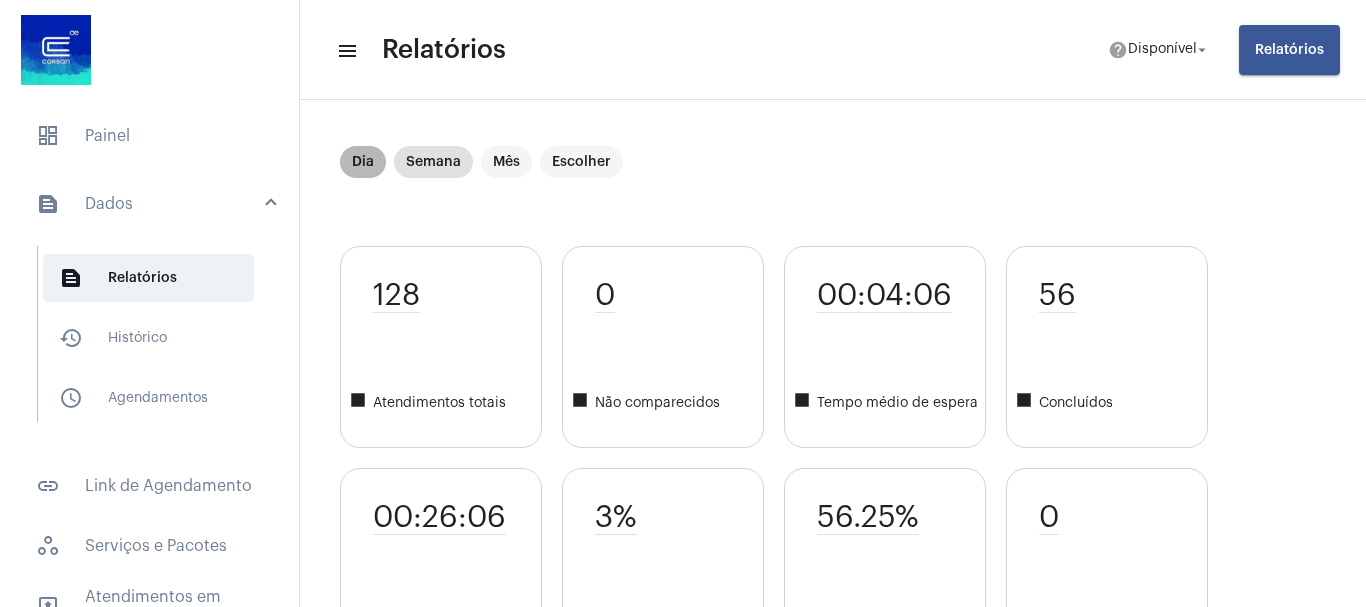 click on "Dia" at bounding box center [363, 162] 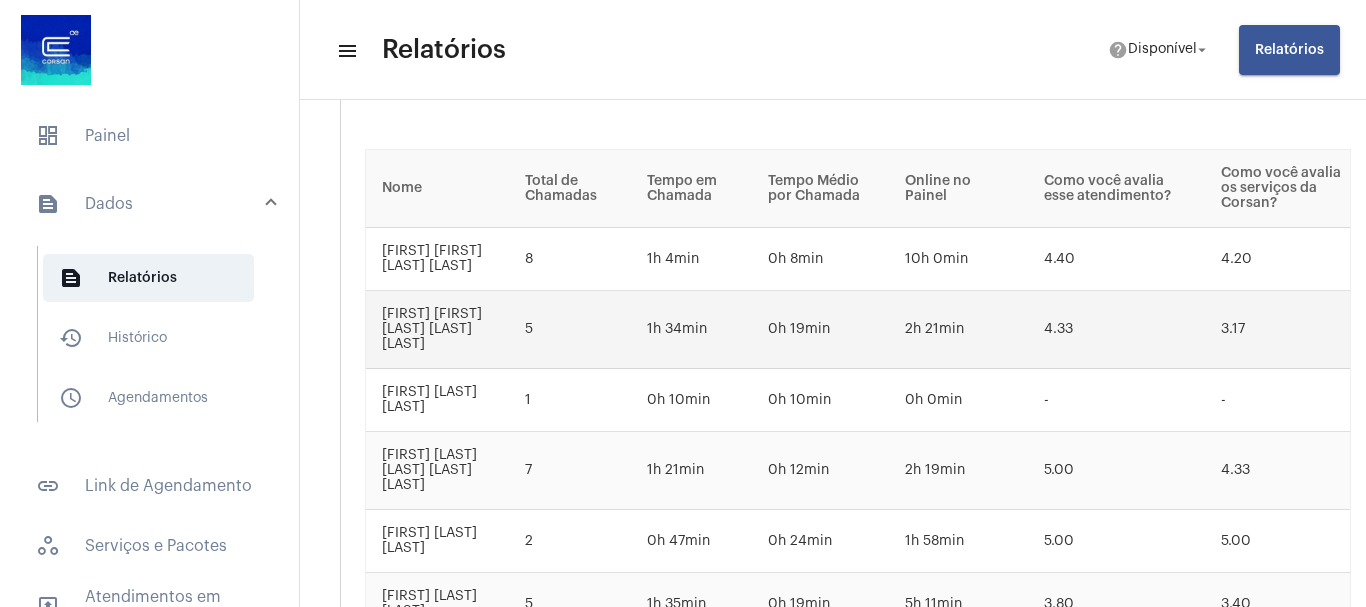 scroll, scrollTop: 3200, scrollLeft: 0, axis: vertical 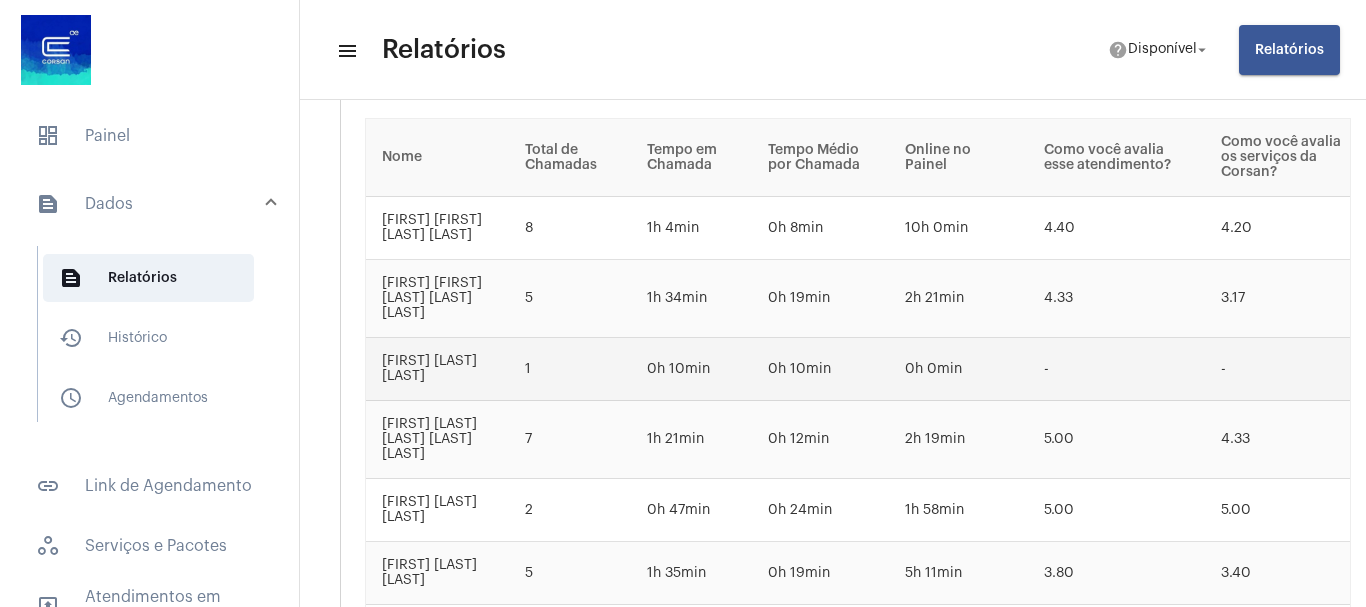 drag, startPoint x: 592, startPoint y: 354, endPoint x: 543, endPoint y: 354, distance: 49 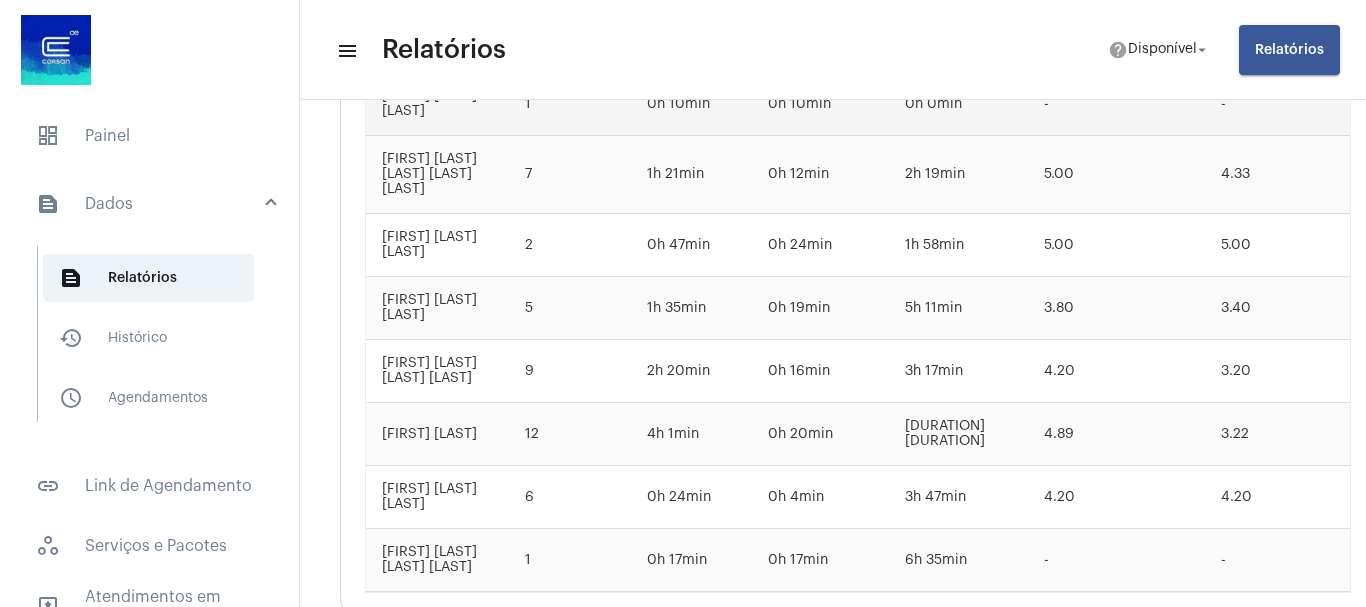 scroll, scrollTop: 3500, scrollLeft: 0, axis: vertical 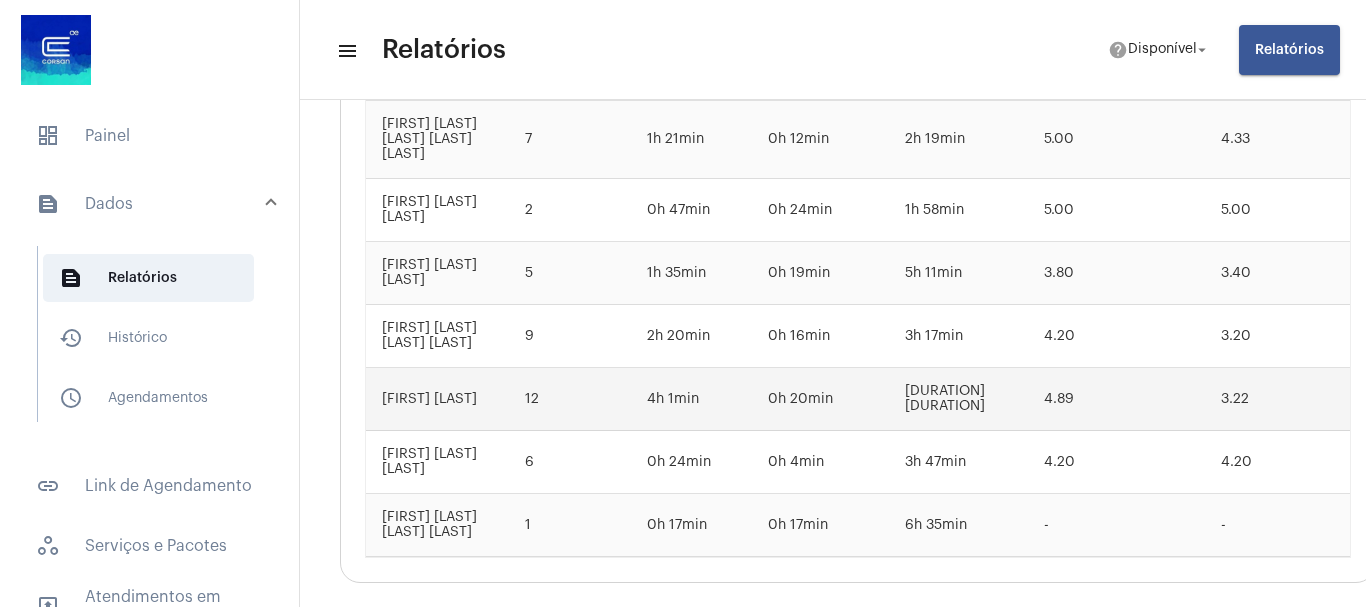 drag, startPoint x: 551, startPoint y: 360, endPoint x: 576, endPoint y: 360, distance: 25 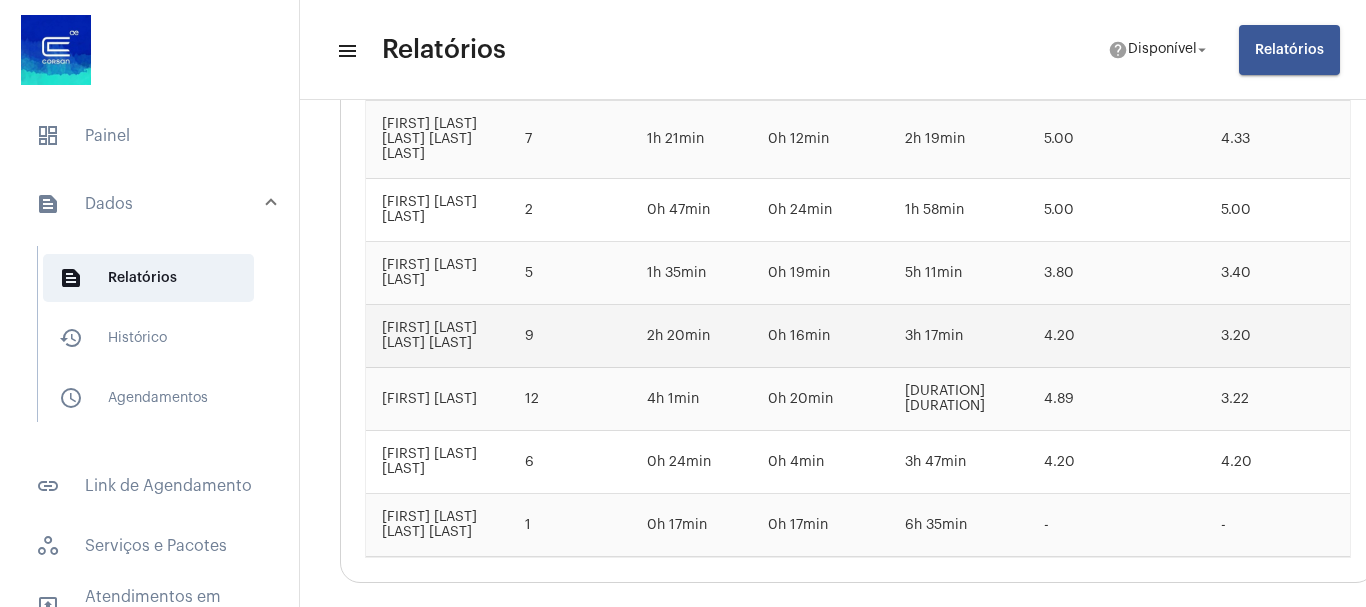 drag, startPoint x: 535, startPoint y: 295, endPoint x: 572, endPoint y: 299, distance: 37.215588 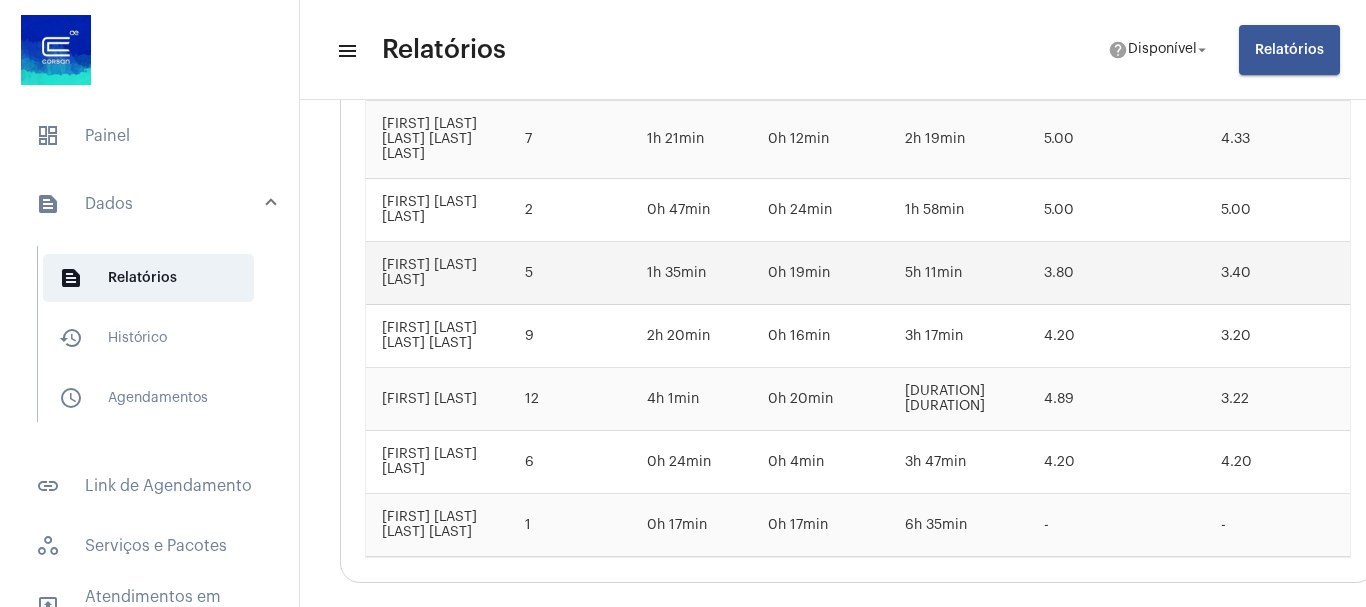 drag, startPoint x: 534, startPoint y: 233, endPoint x: 568, endPoint y: 239, distance: 34.525352 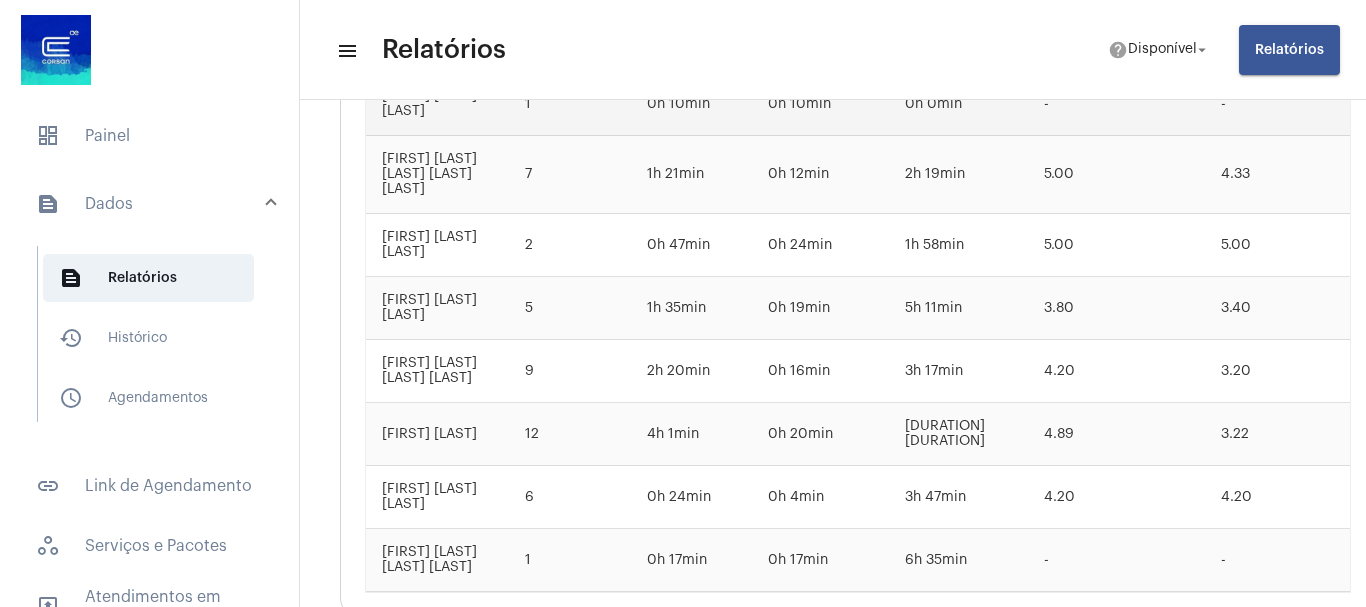 scroll, scrollTop: 3500, scrollLeft: 0, axis: vertical 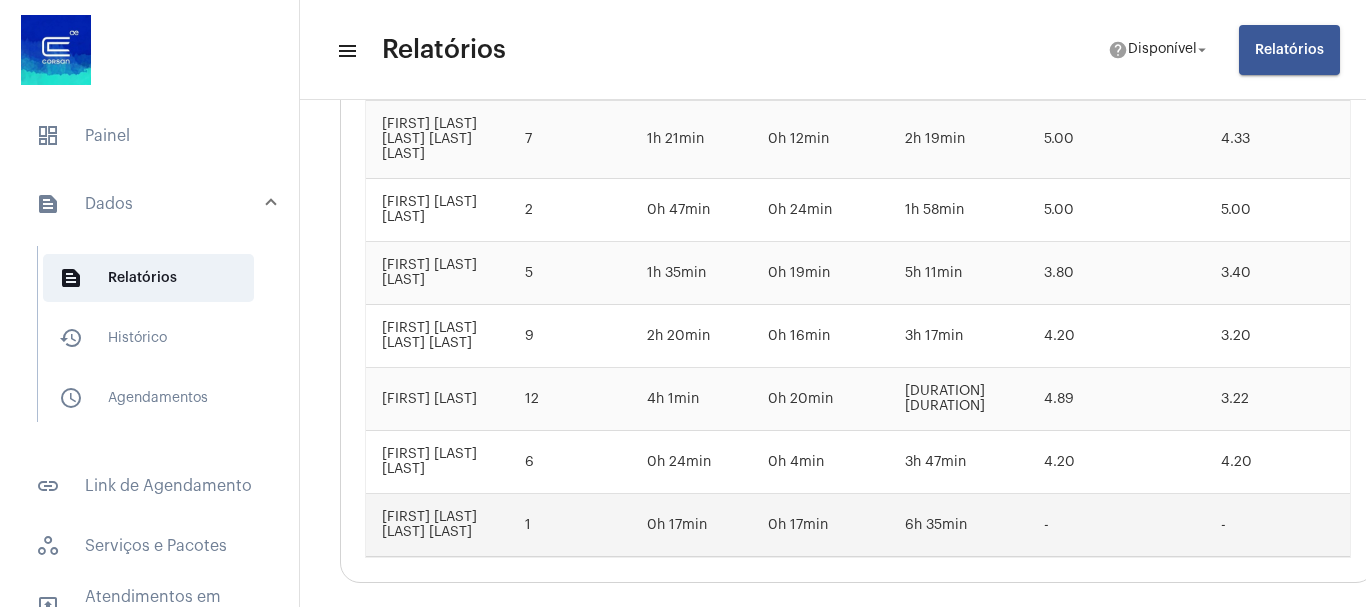 drag, startPoint x: 578, startPoint y: 486, endPoint x: 551, endPoint y: 489, distance: 27.166155 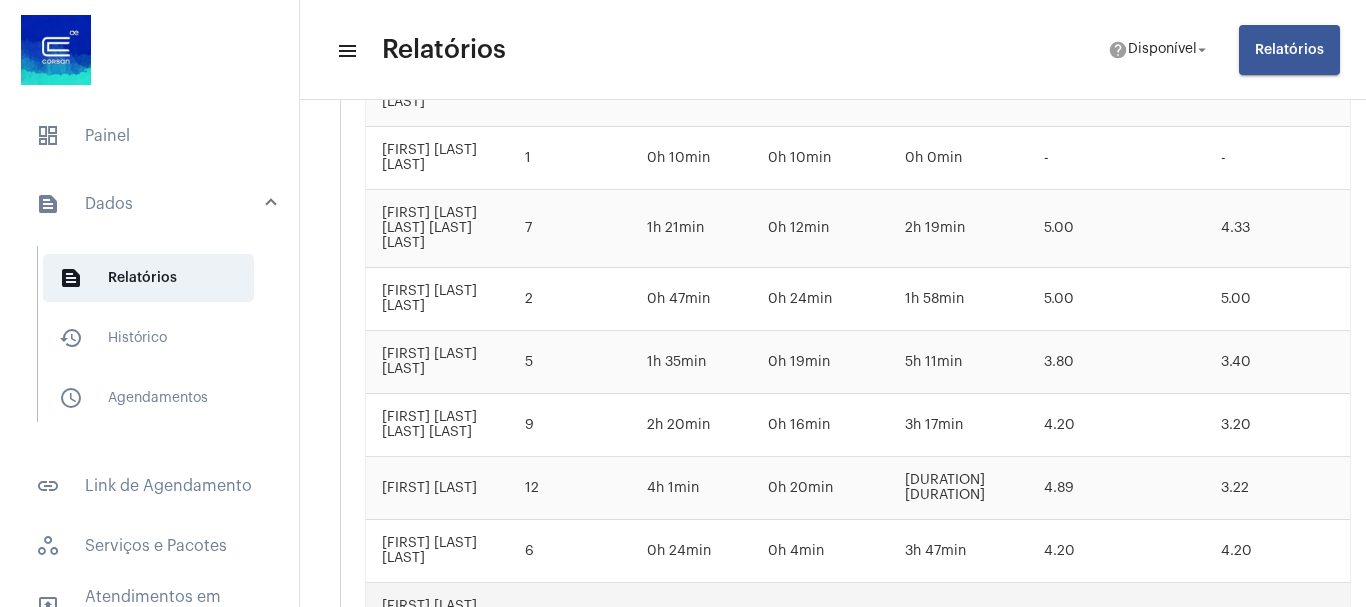 scroll, scrollTop: 3366, scrollLeft: 0, axis: vertical 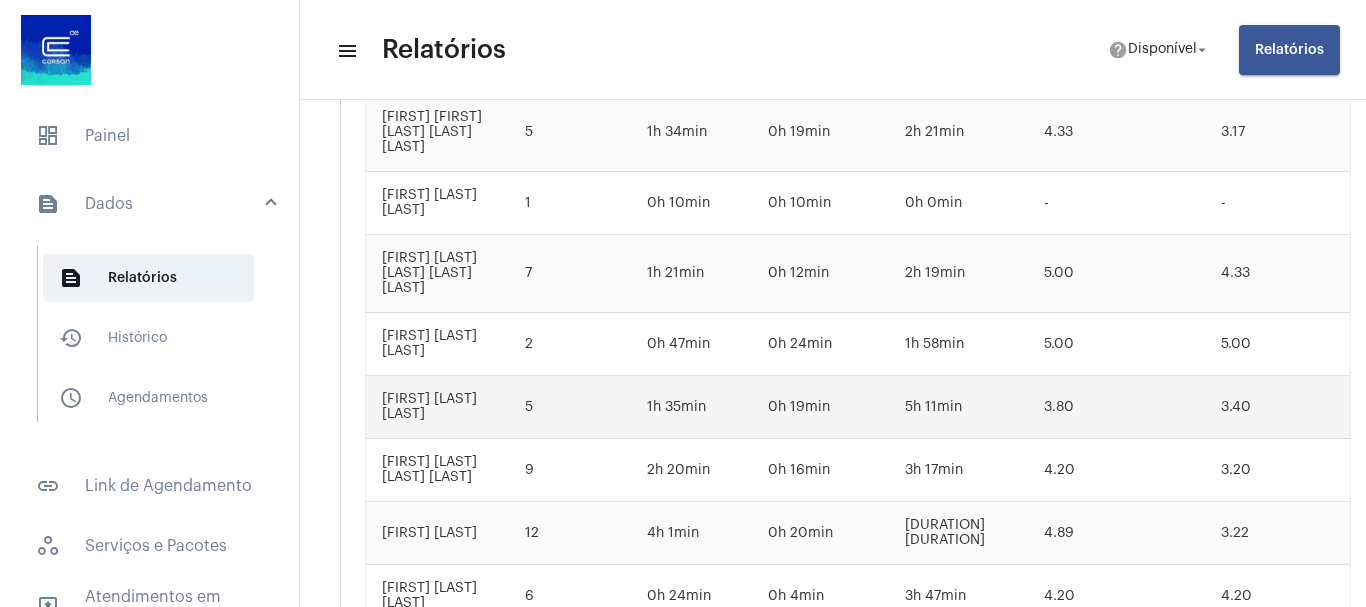 drag, startPoint x: 405, startPoint y: 364, endPoint x: 630, endPoint y: 387, distance: 226.1725 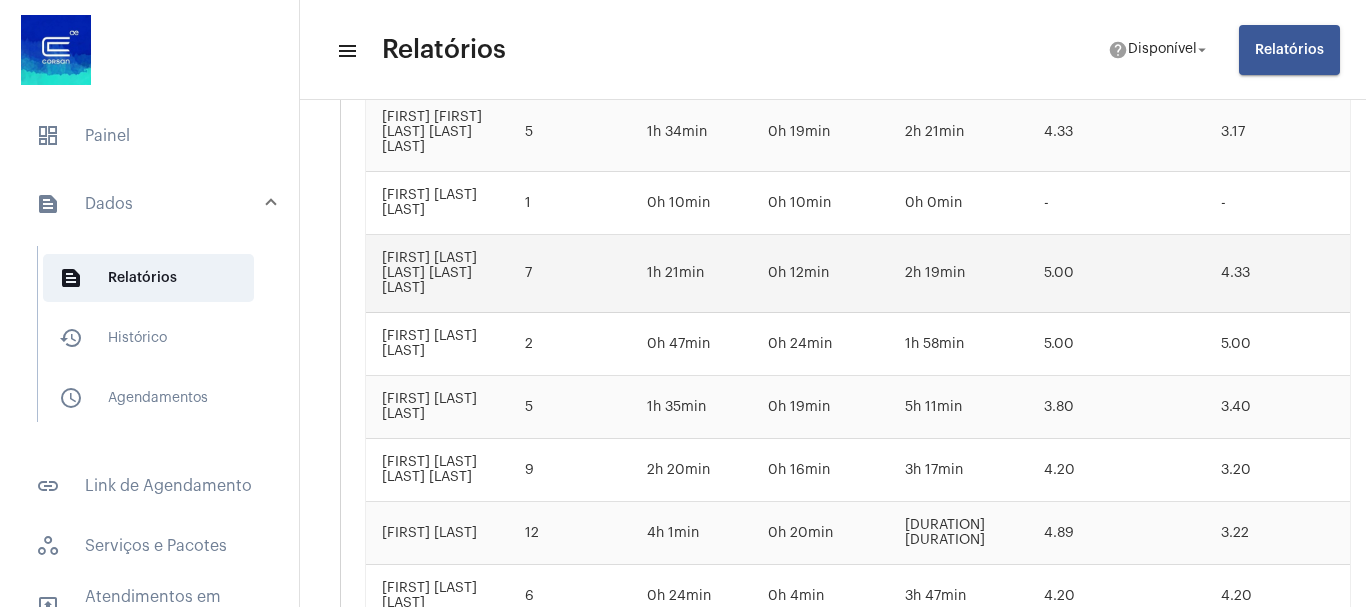 click on "7" 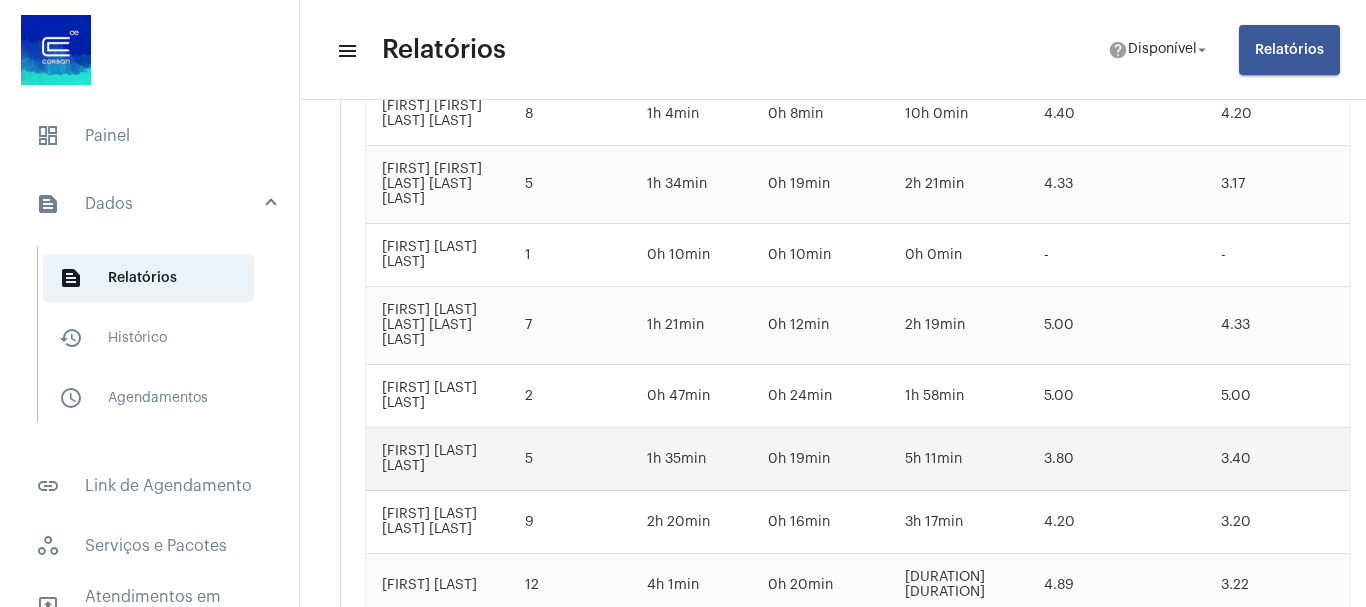 scroll, scrollTop: 3266, scrollLeft: 0, axis: vertical 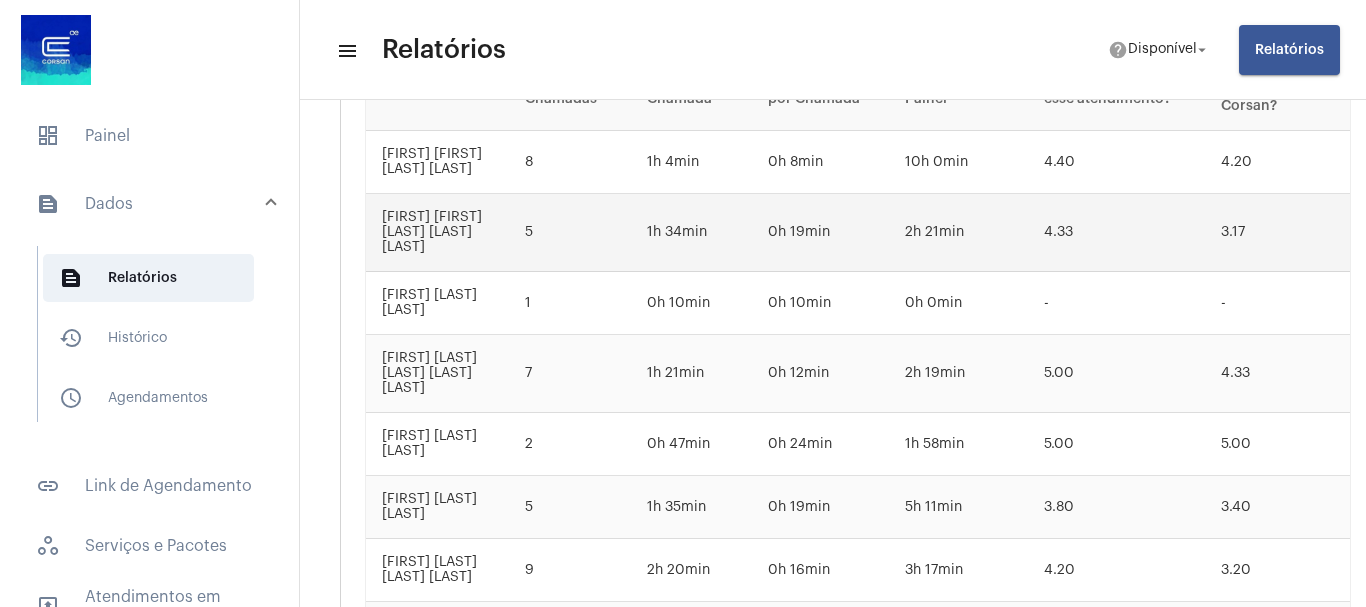 drag, startPoint x: 574, startPoint y: 225, endPoint x: 543, endPoint y: 225, distance: 31 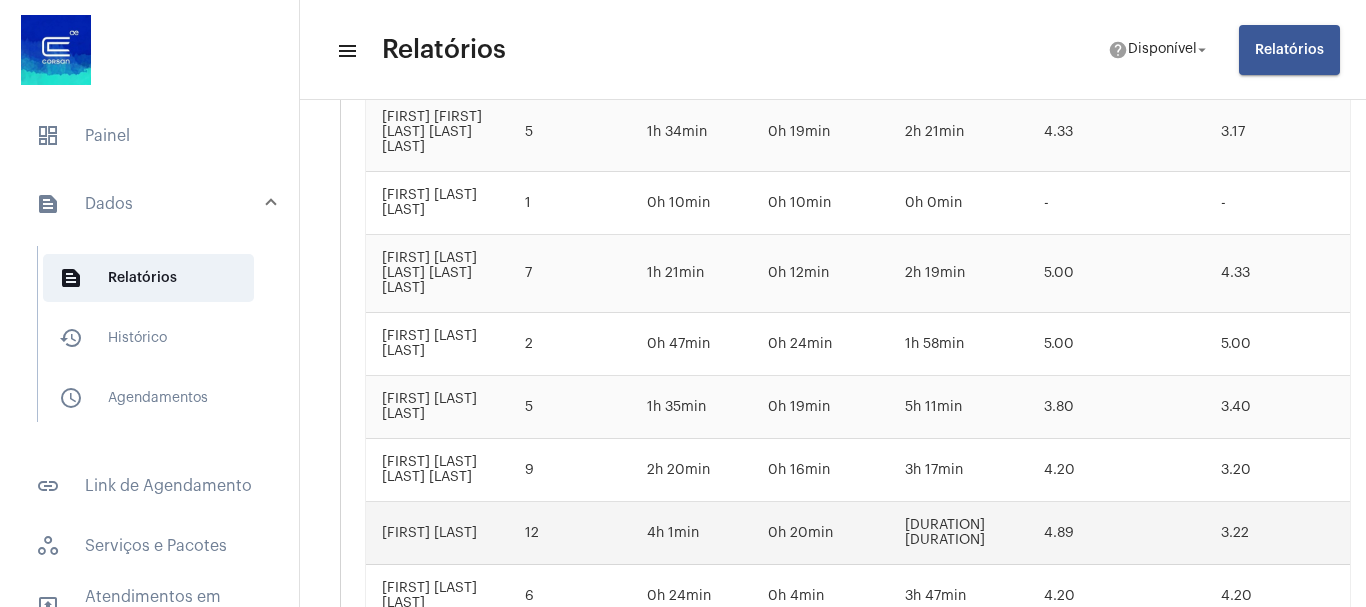 scroll, scrollTop: 3266, scrollLeft: 0, axis: vertical 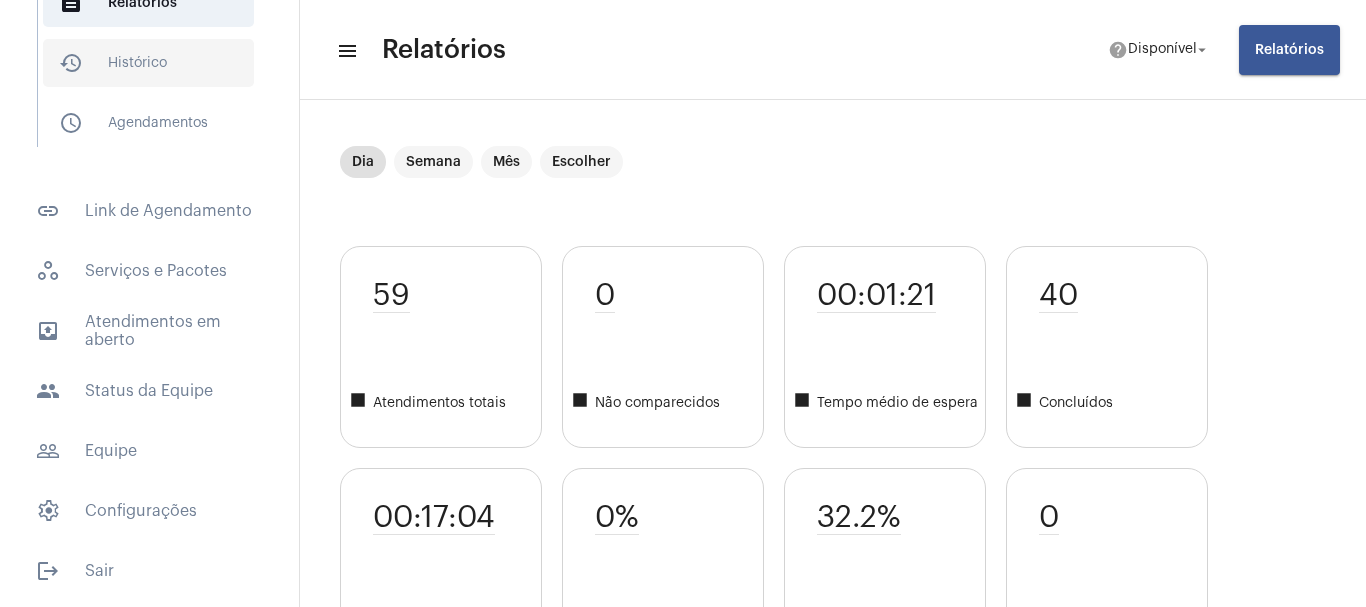 click on "history_outlined  Histórico" at bounding box center [148, 63] 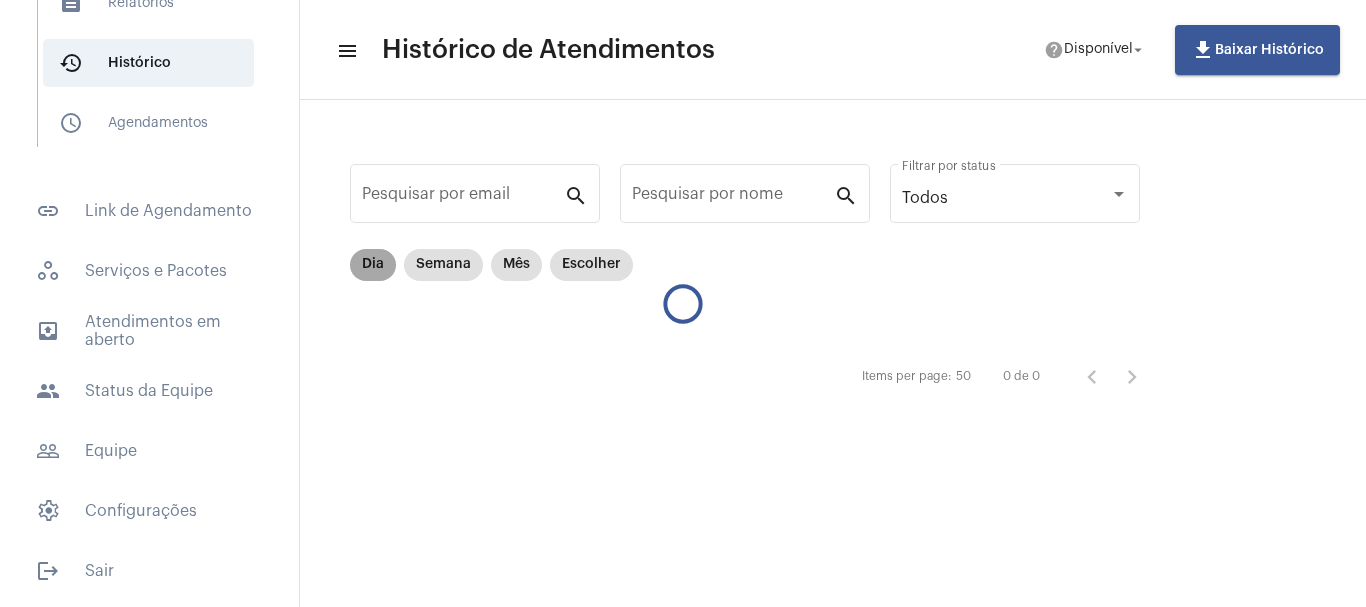 click on "Dia" at bounding box center [373, 265] 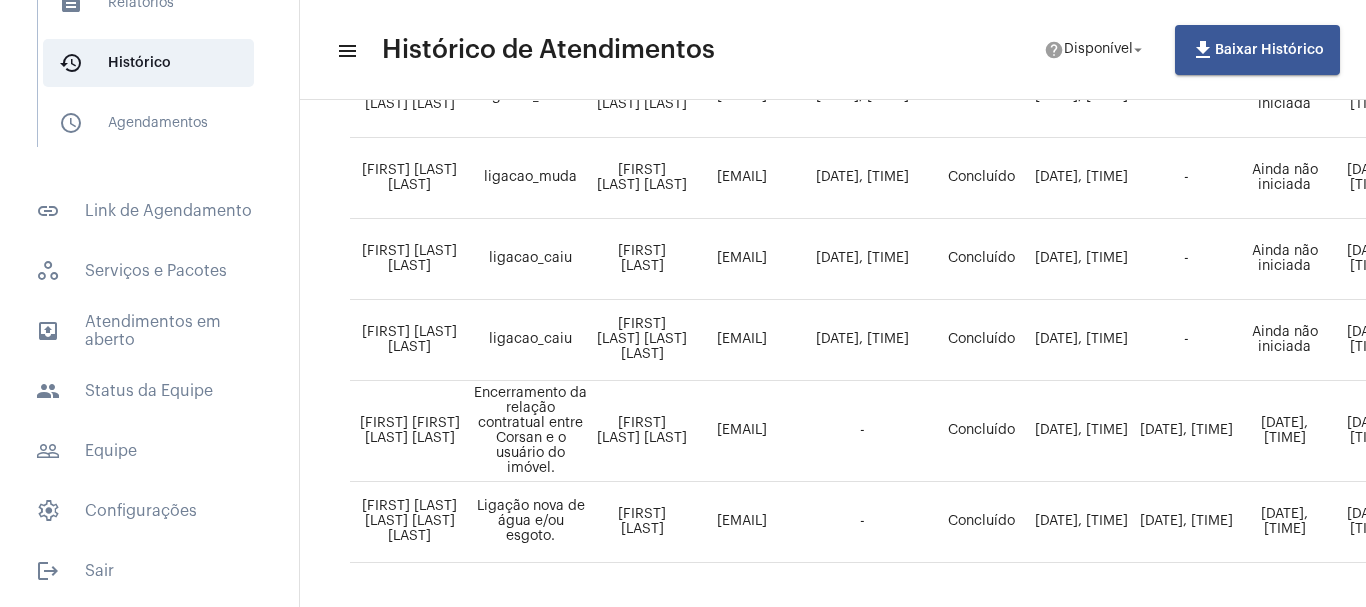 scroll, scrollTop: 1564, scrollLeft: 0, axis: vertical 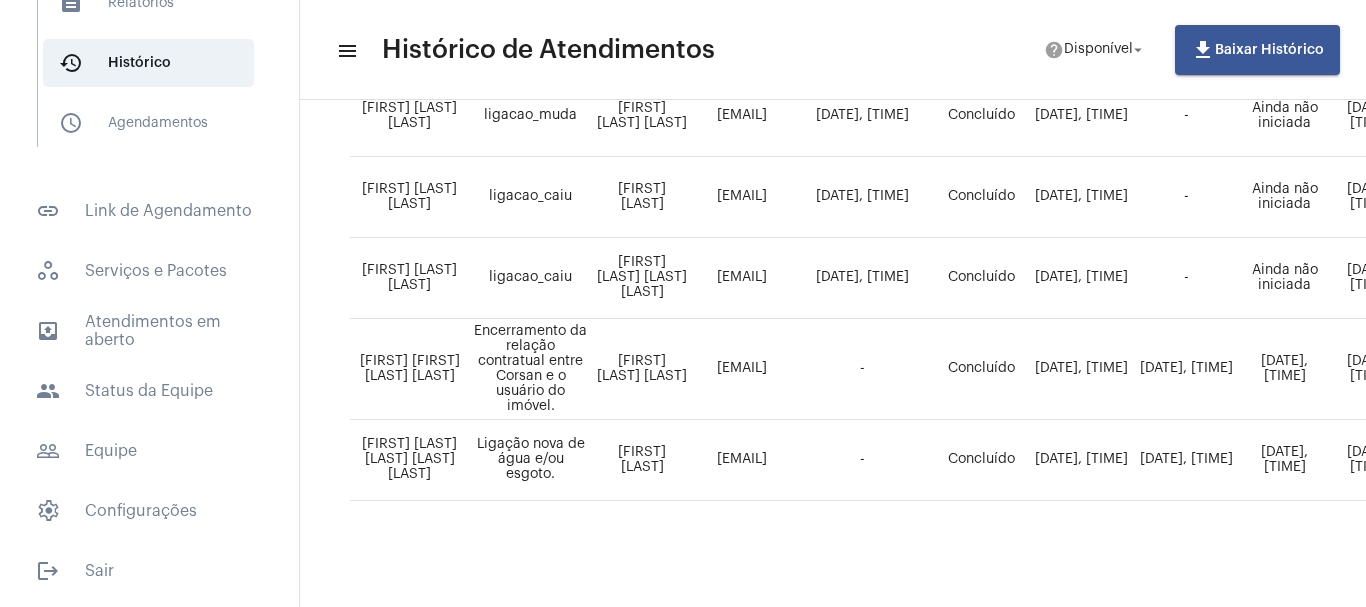 drag, startPoint x: 1262, startPoint y: 442, endPoint x: 1281, endPoint y: 443, distance: 19.026299 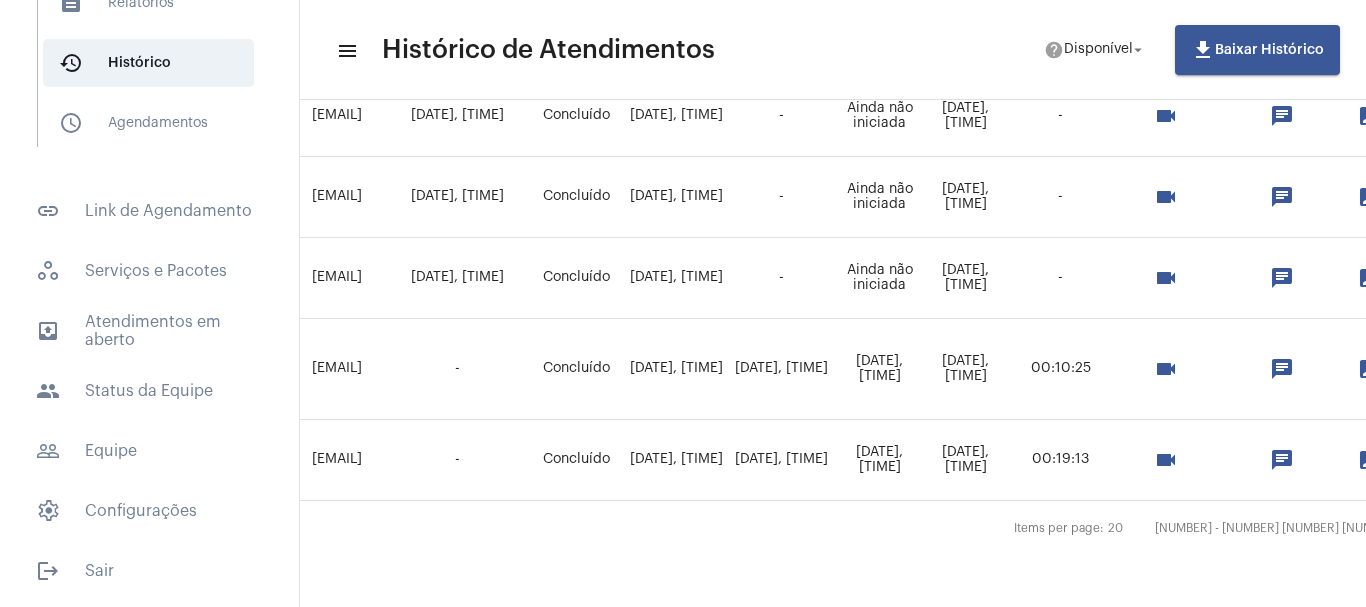 scroll, scrollTop: 1564, scrollLeft: 455, axis: both 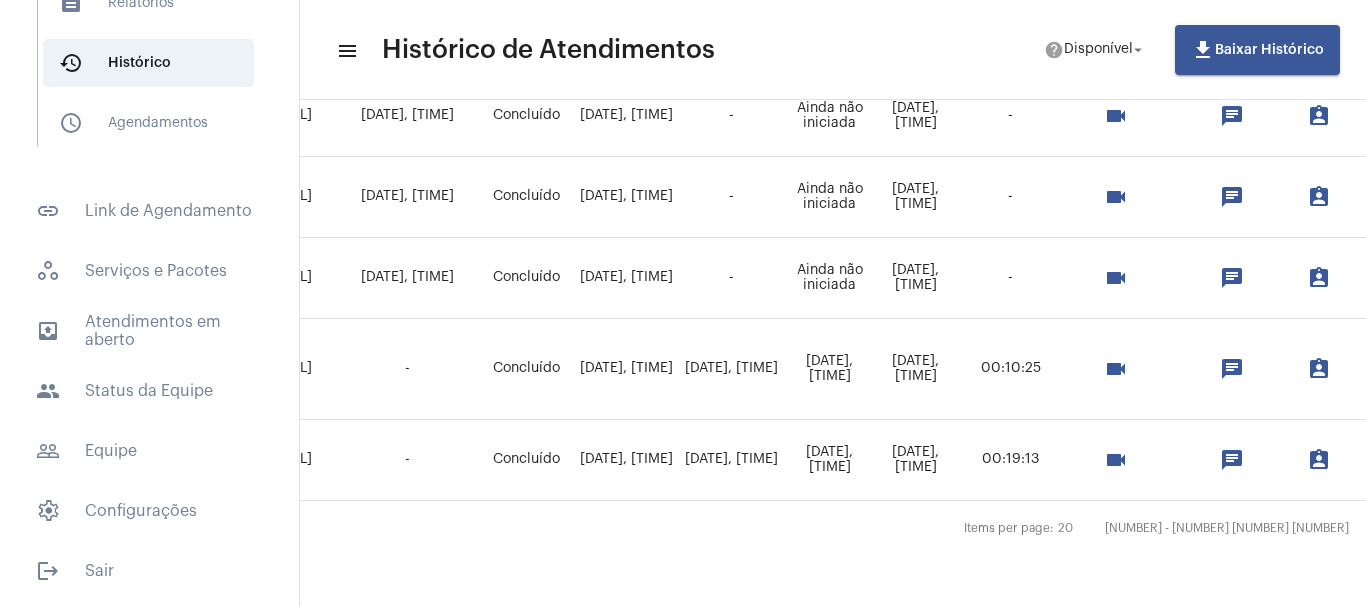 click on "[DAY] de [MONTH], [HOUR]:[MINUTE]" 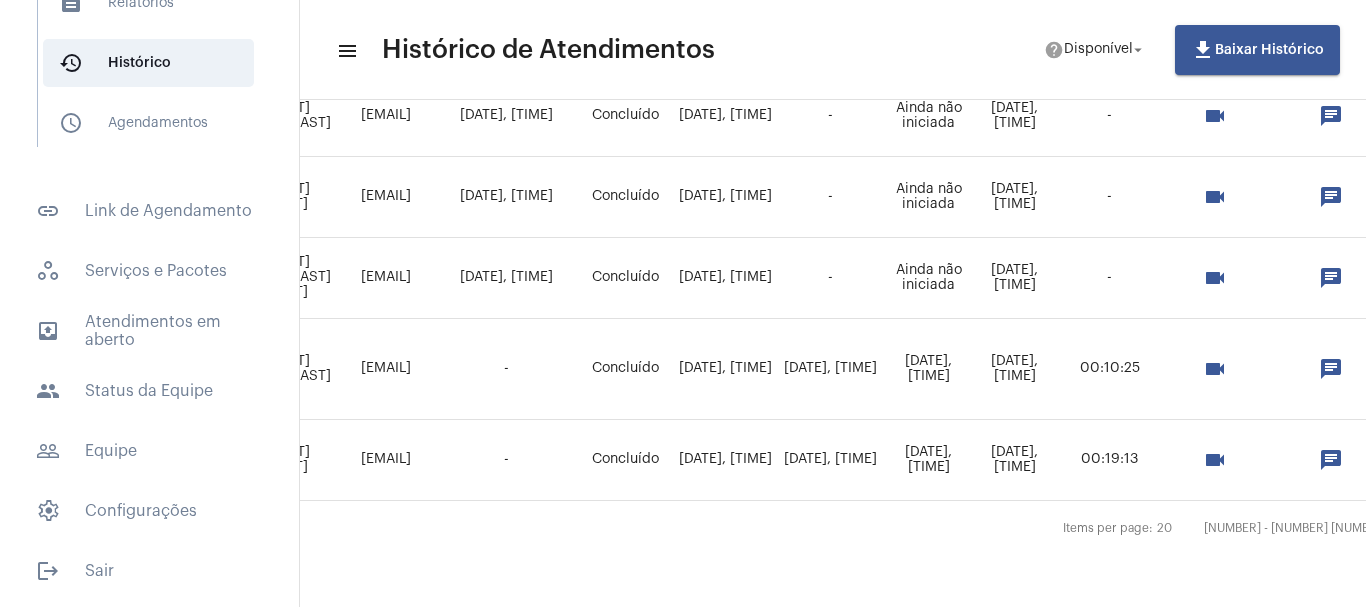 scroll, scrollTop: 1564, scrollLeft: 357, axis: both 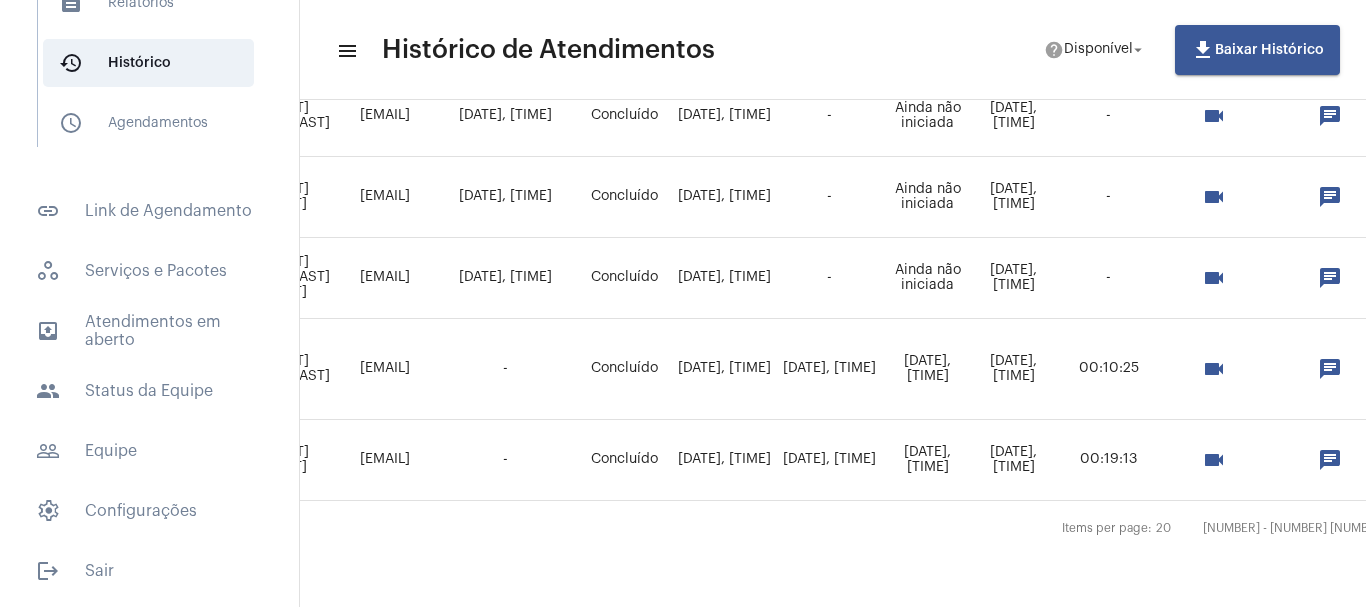 click on "[DAY] de [MONTH], [HOUR]:[MINUTE]" 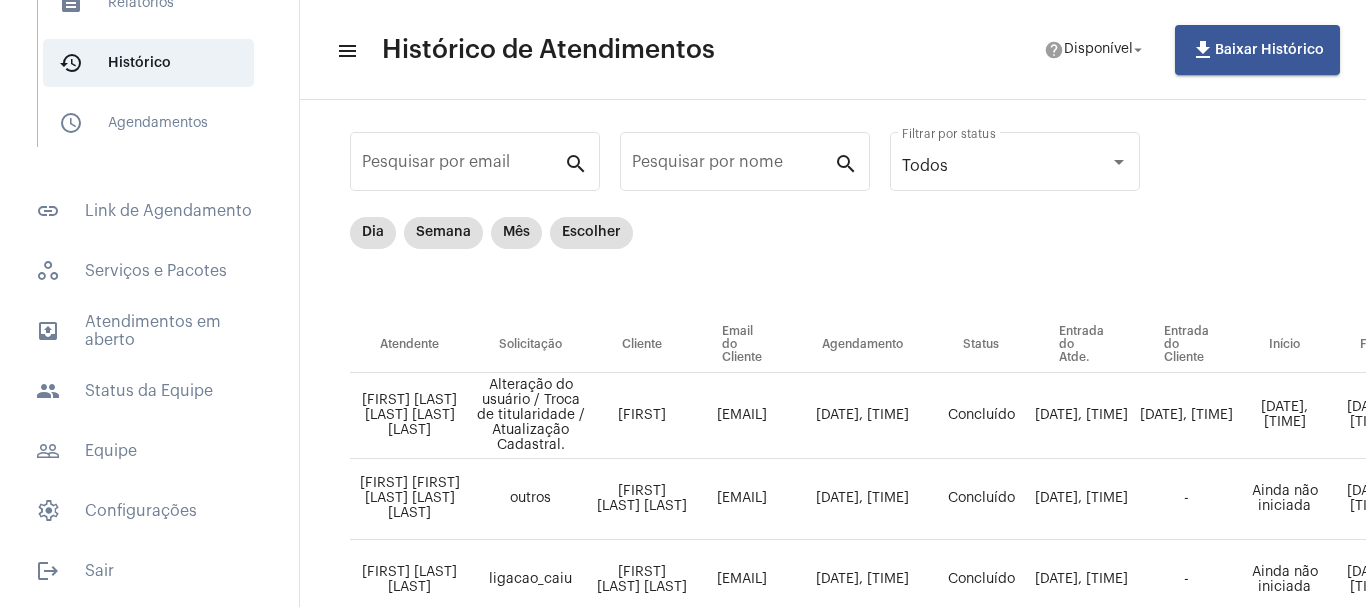 scroll, scrollTop: 0, scrollLeft: 0, axis: both 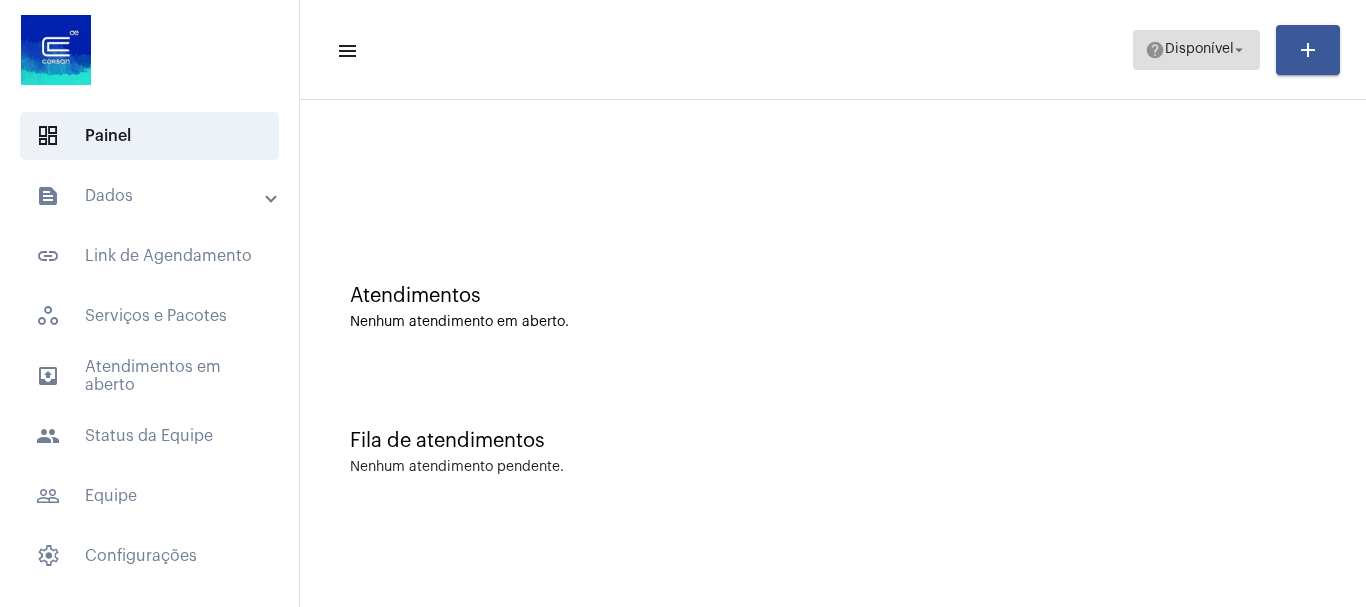 click on "arrow_drop_down" 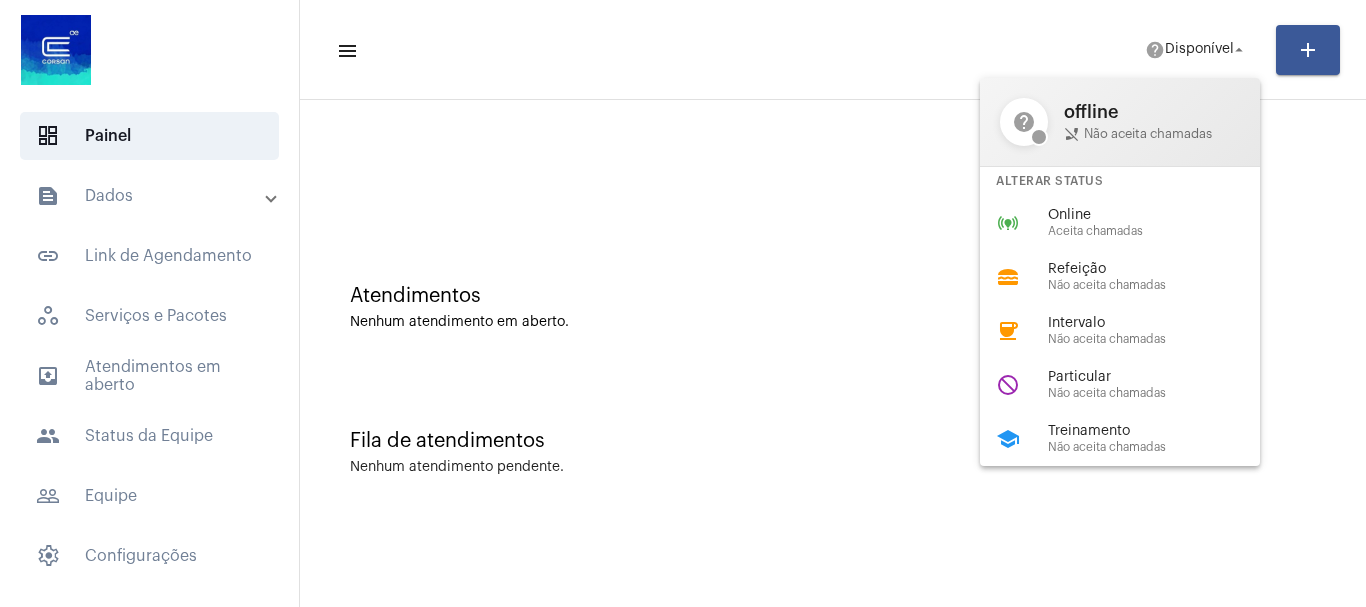click on "offline" at bounding box center (1152, 112) 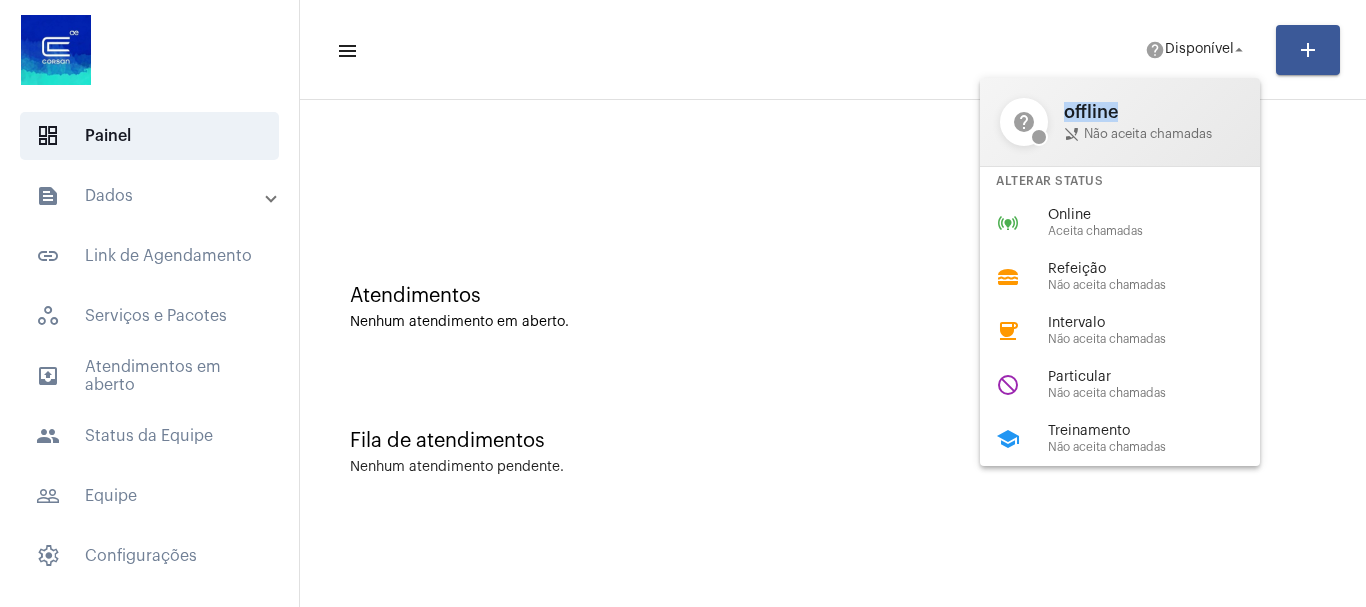 click on "offline" at bounding box center (1152, 112) 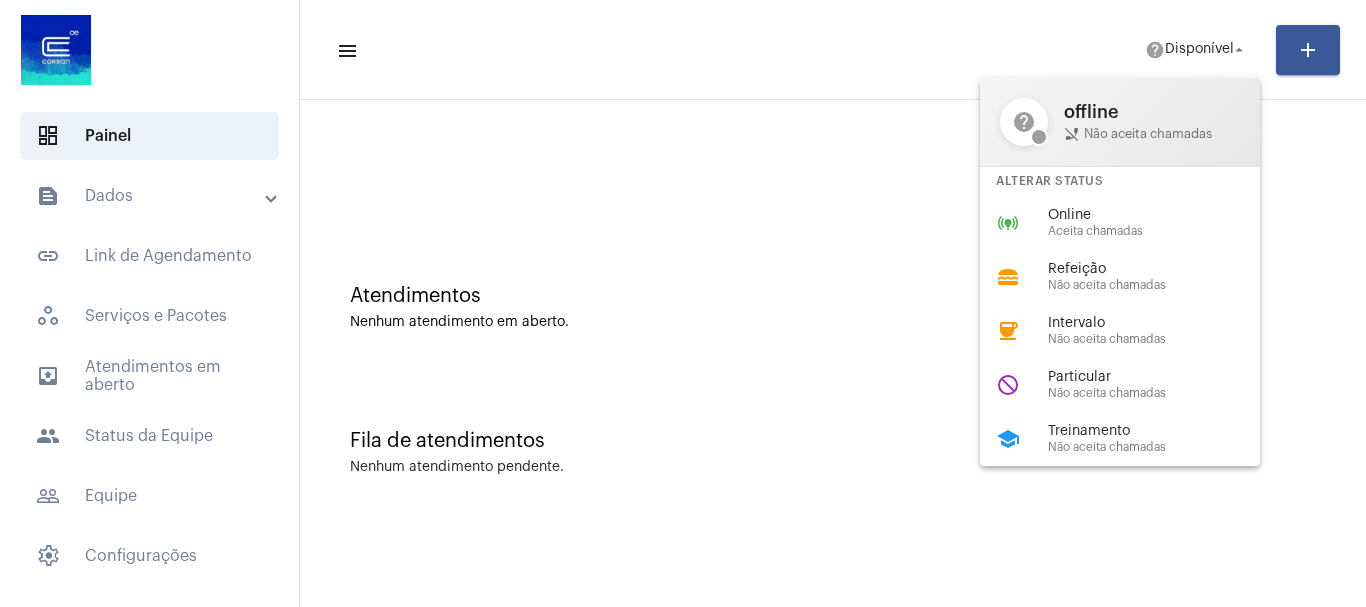 click at bounding box center [683, 303] 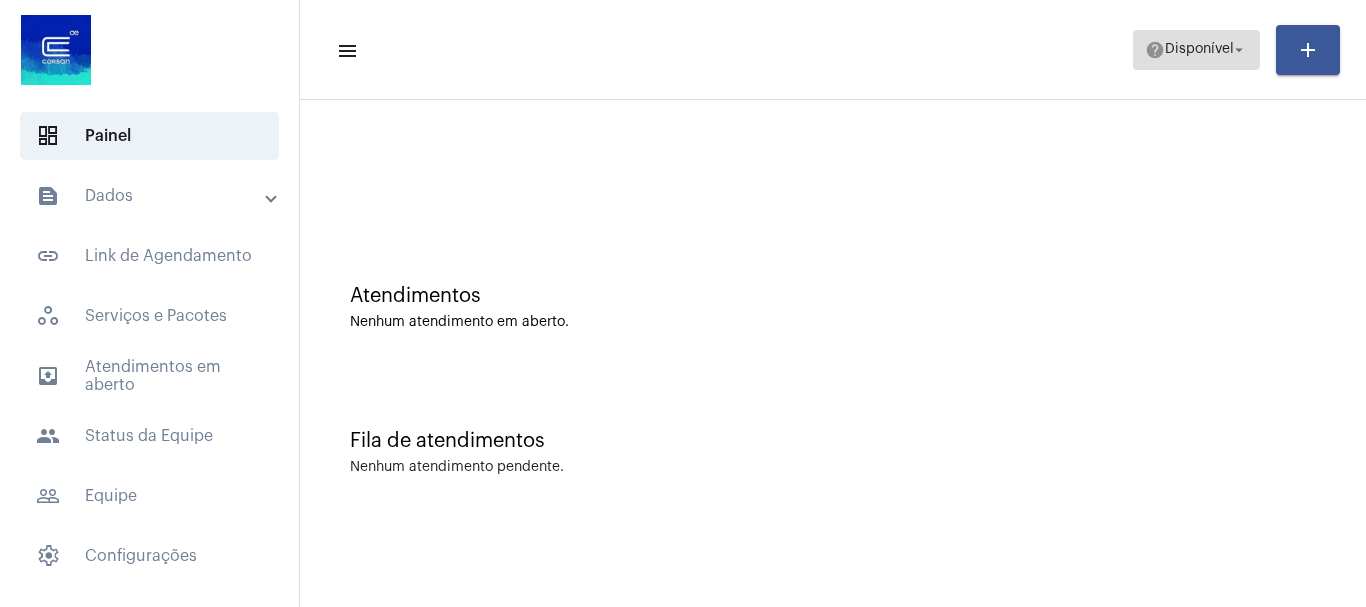 click on "Disponível" 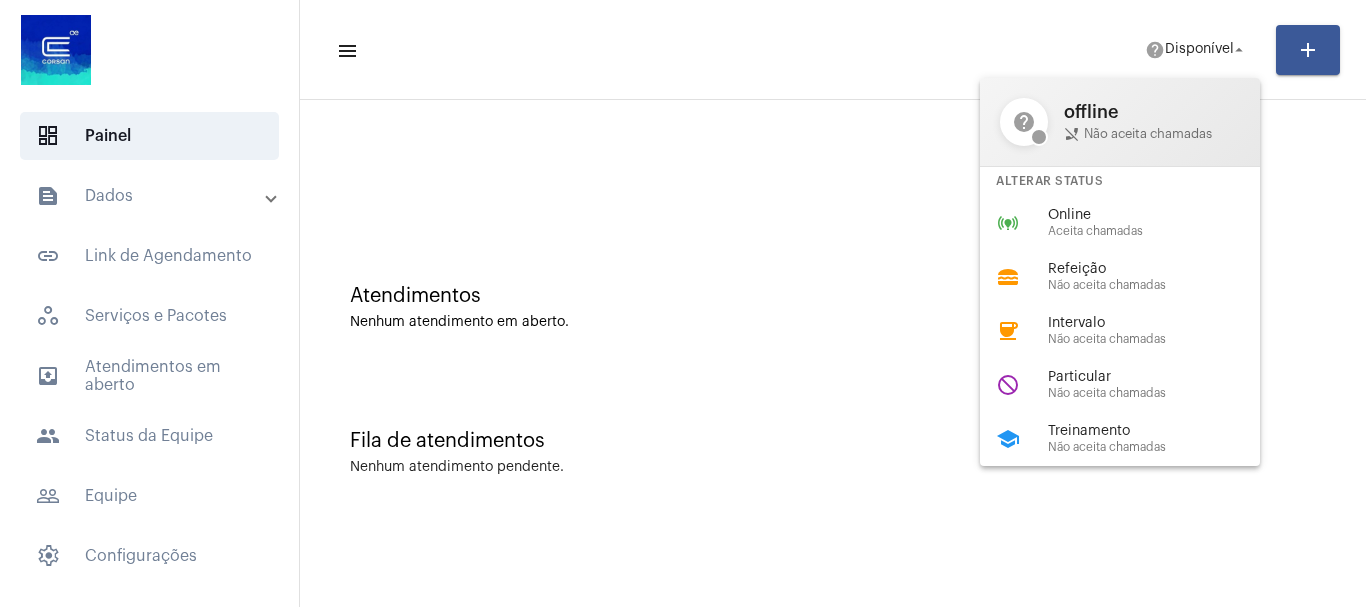 click at bounding box center (683, 303) 